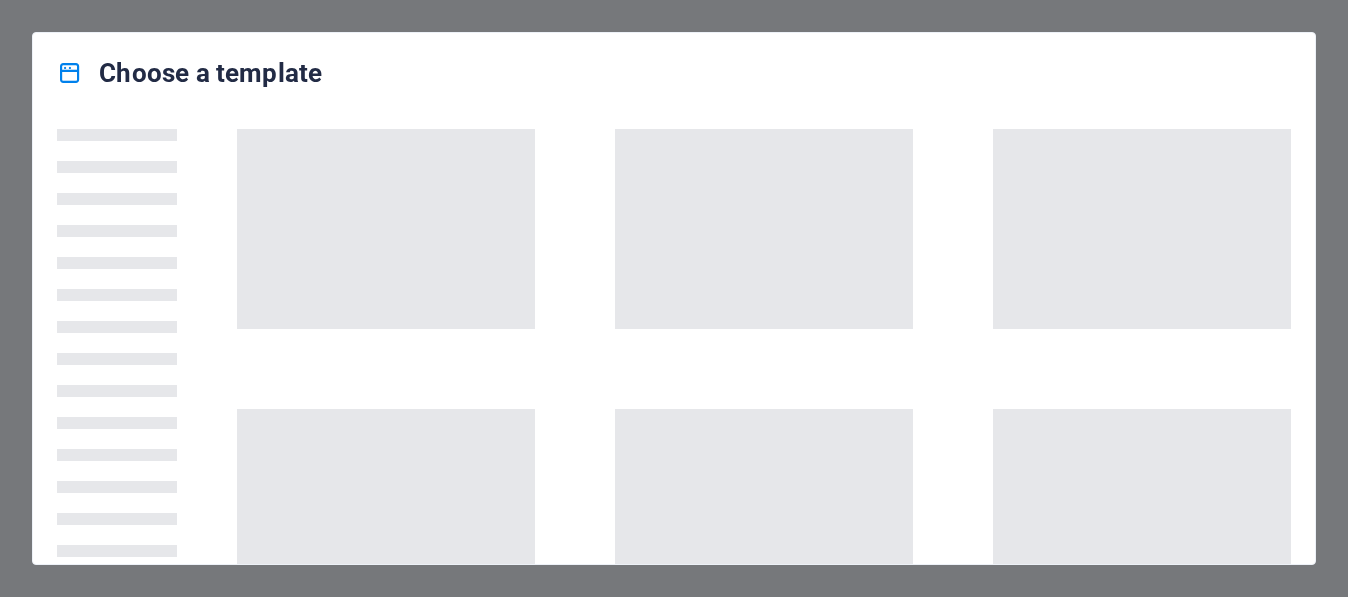 scroll, scrollTop: 0, scrollLeft: 0, axis: both 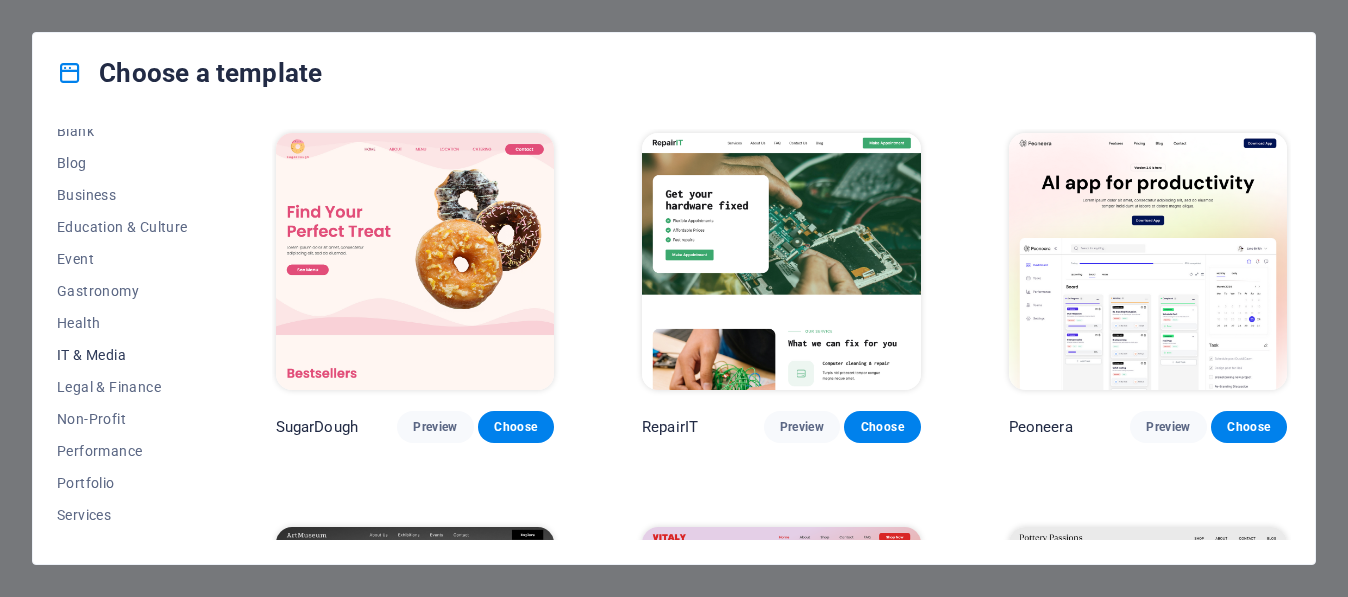 click on "IT & Media" at bounding box center (122, 355) 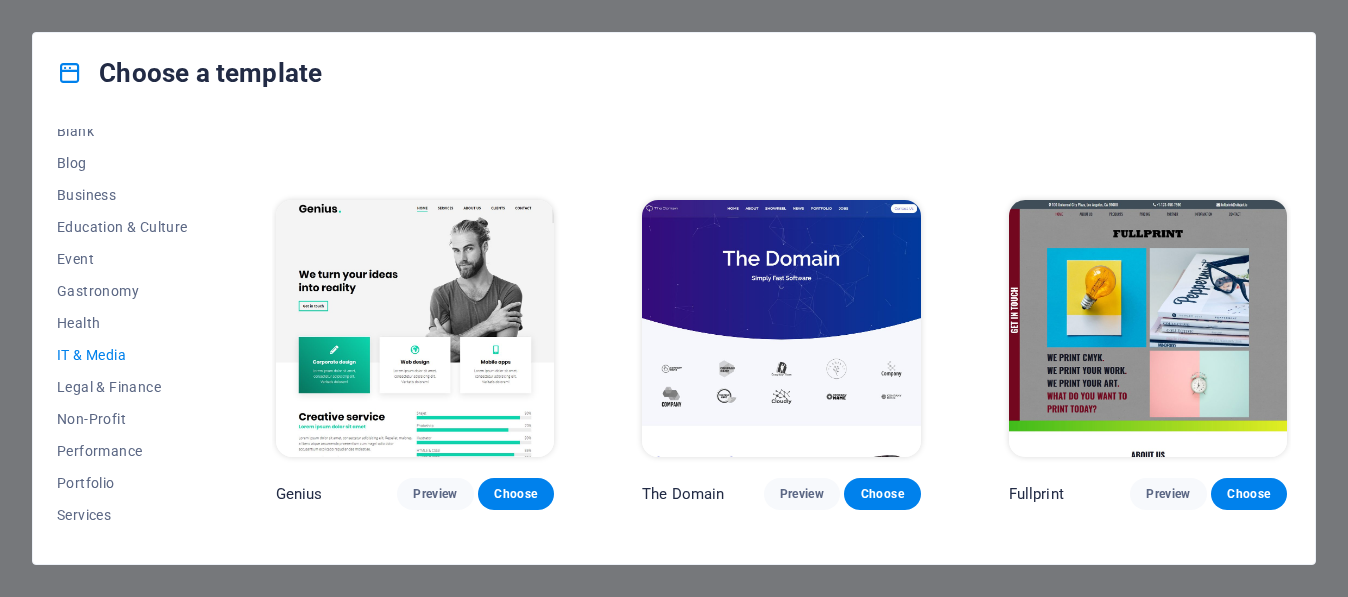 scroll, scrollTop: 810, scrollLeft: 0, axis: vertical 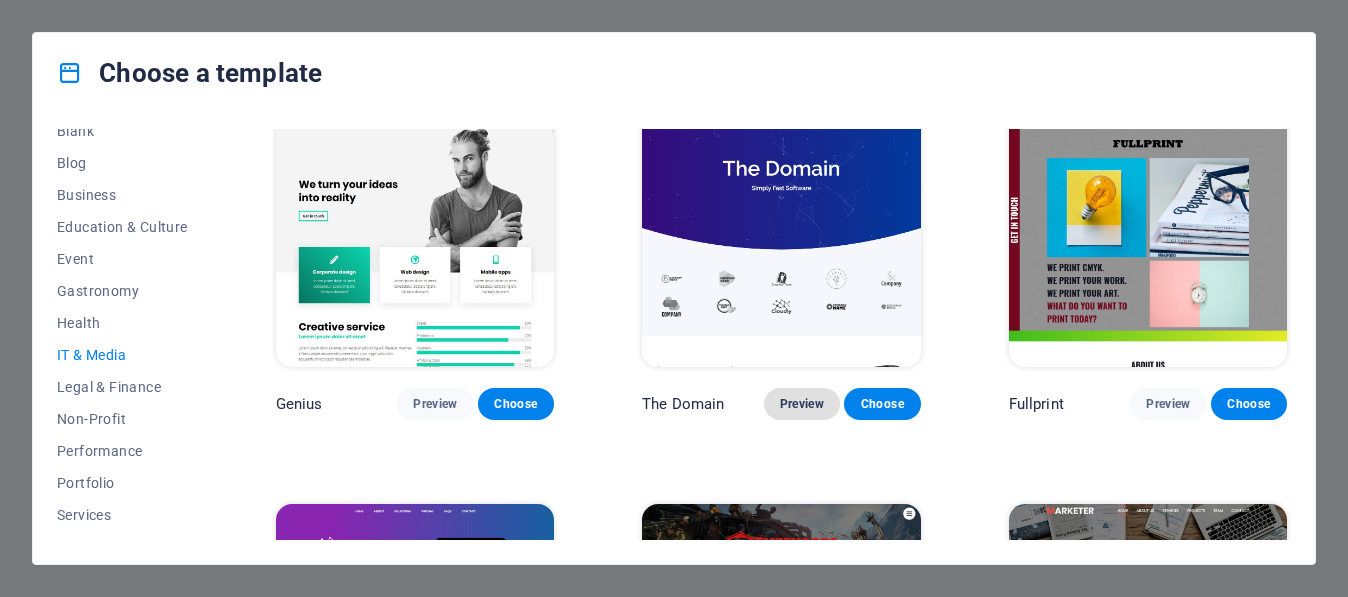 click on "Preview" at bounding box center [802, 404] 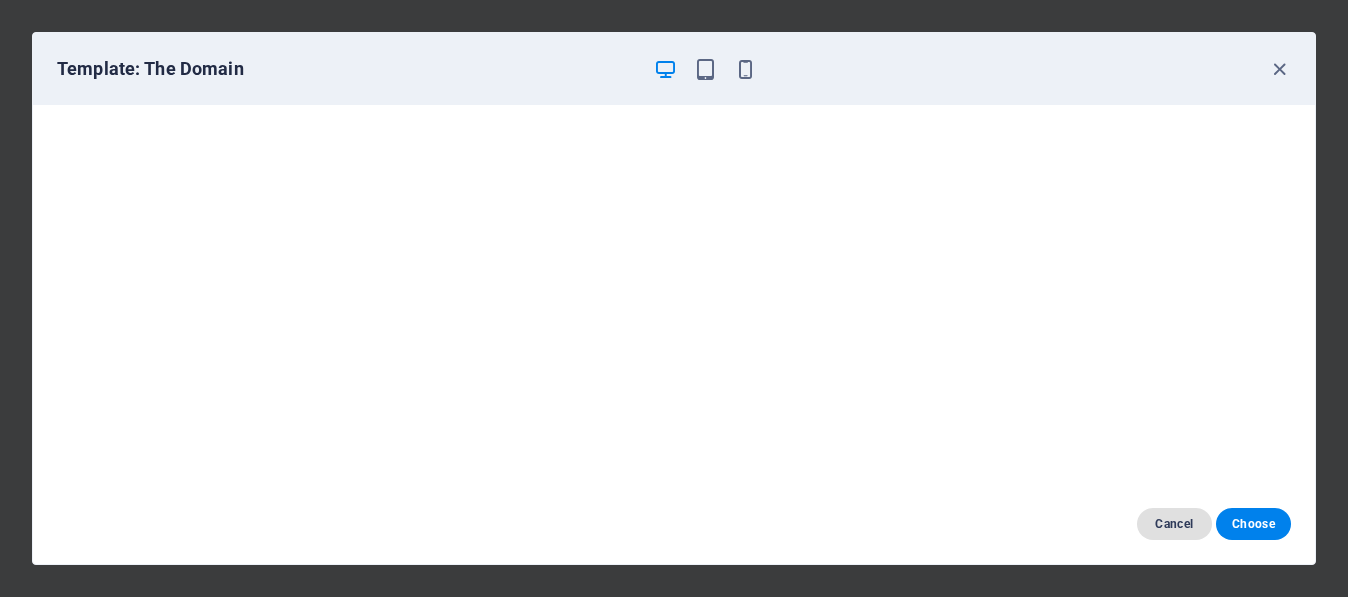click on "Cancel" at bounding box center [1174, 524] 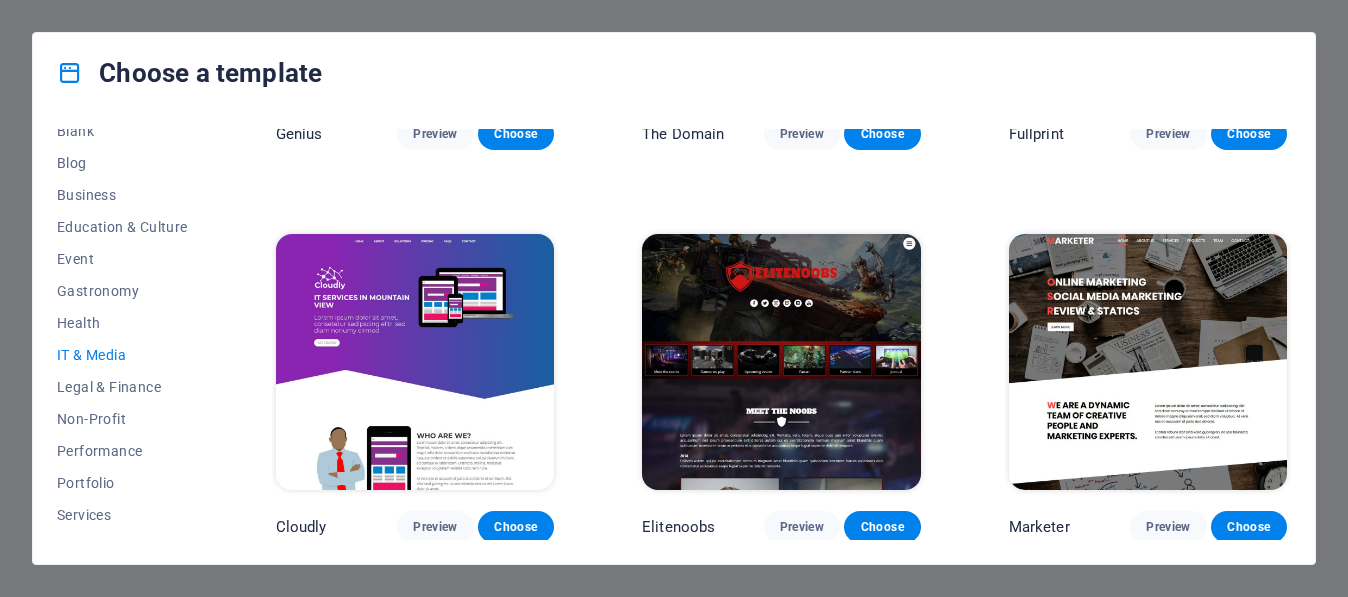 scroll, scrollTop: 1084, scrollLeft: 0, axis: vertical 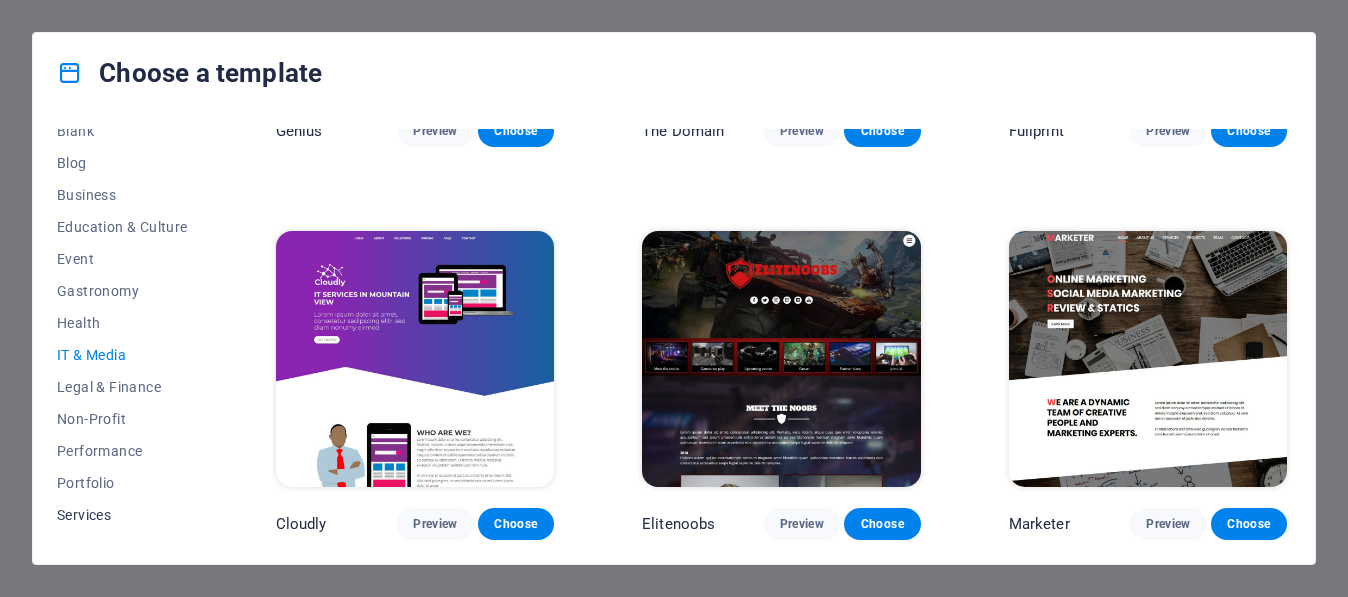 click on "Services" at bounding box center [122, 515] 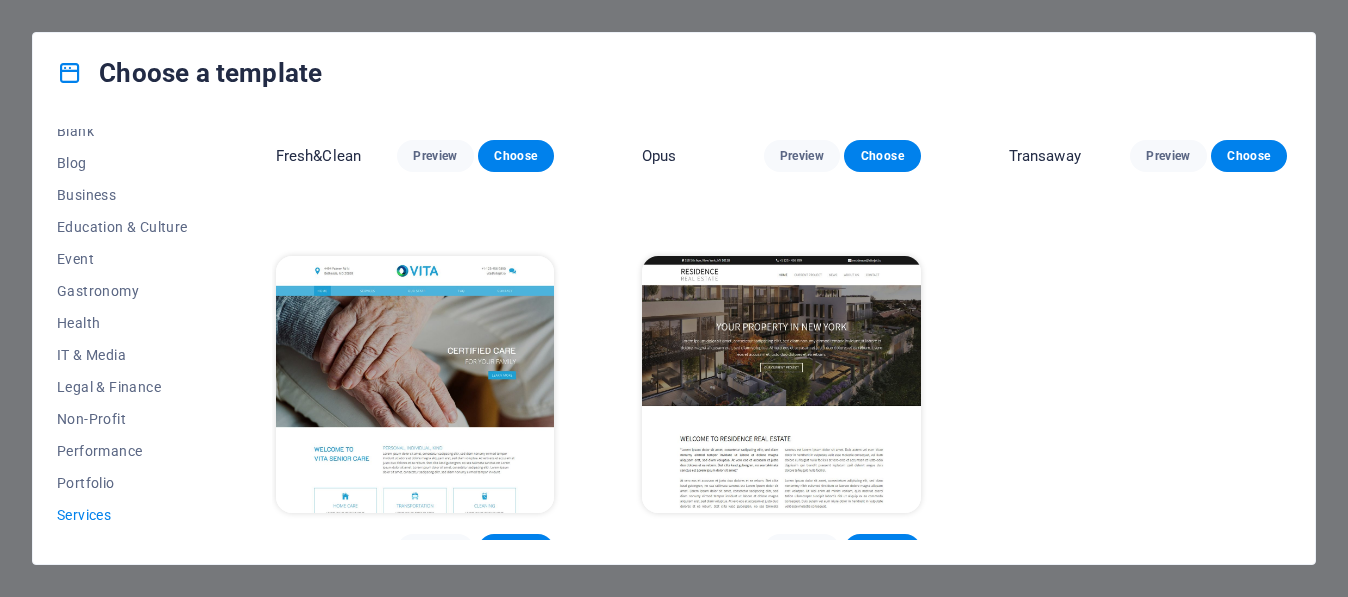 scroll, scrollTop: 2282, scrollLeft: 0, axis: vertical 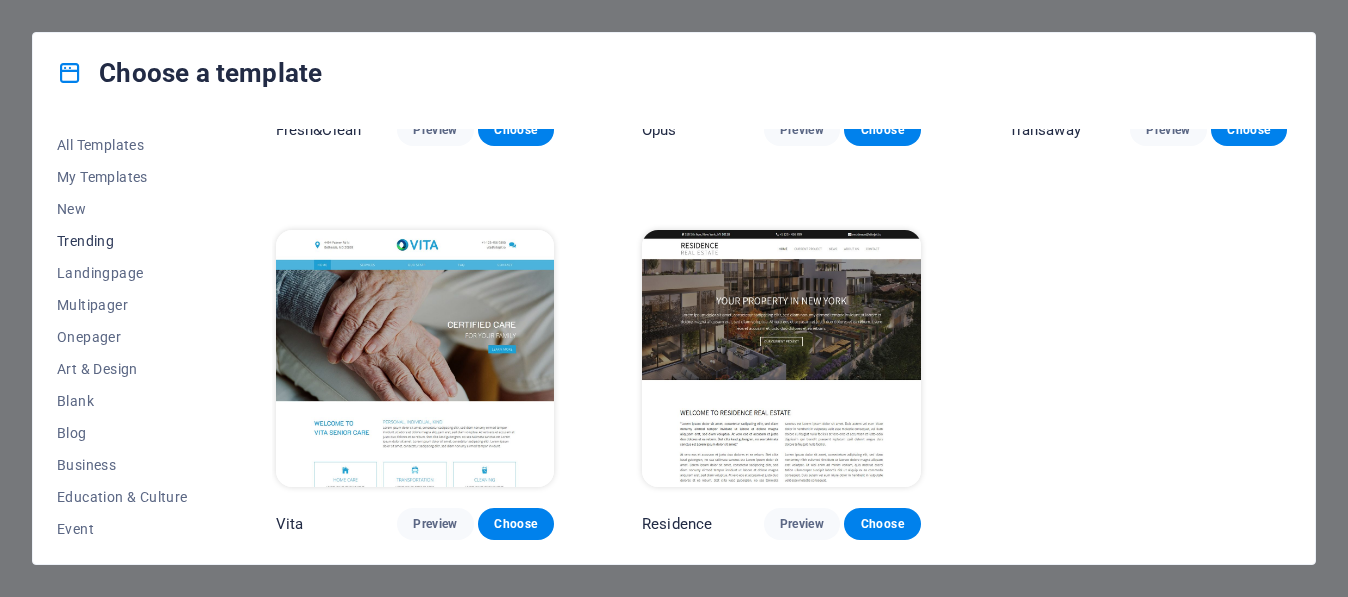 click on "Trending" at bounding box center [122, 241] 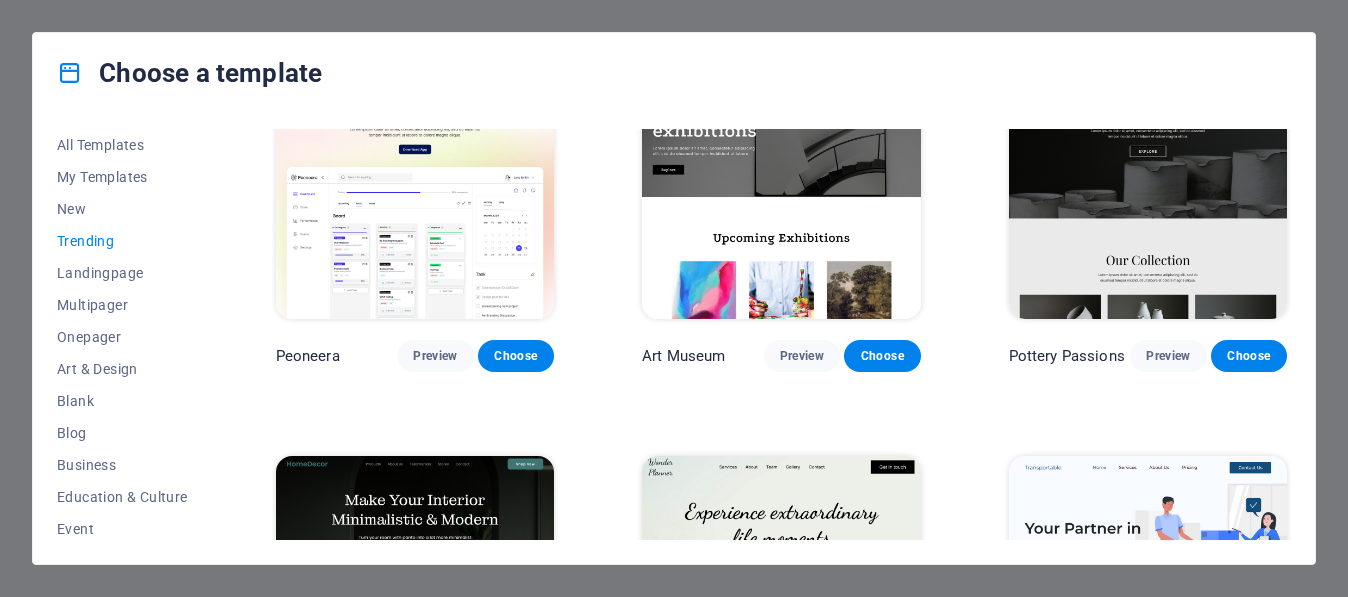 scroll, scrollTop: 0, scrollLeft: 0, axis: both 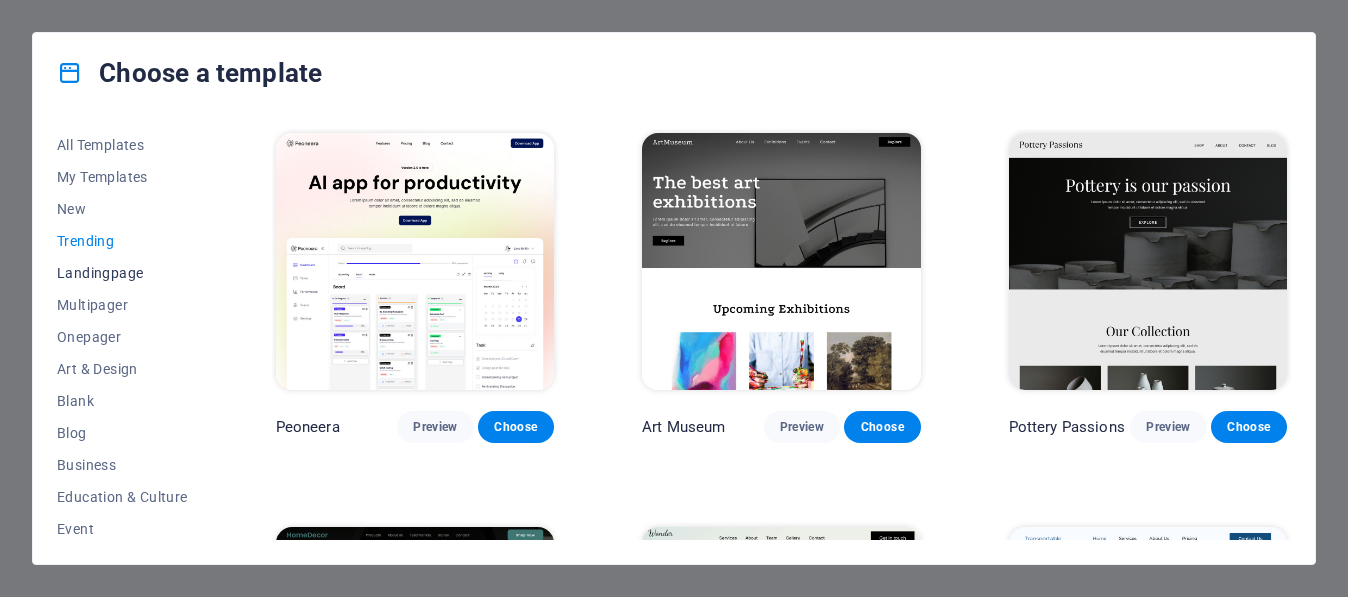 click on "Landingpage" at bounding box center [122, 273] 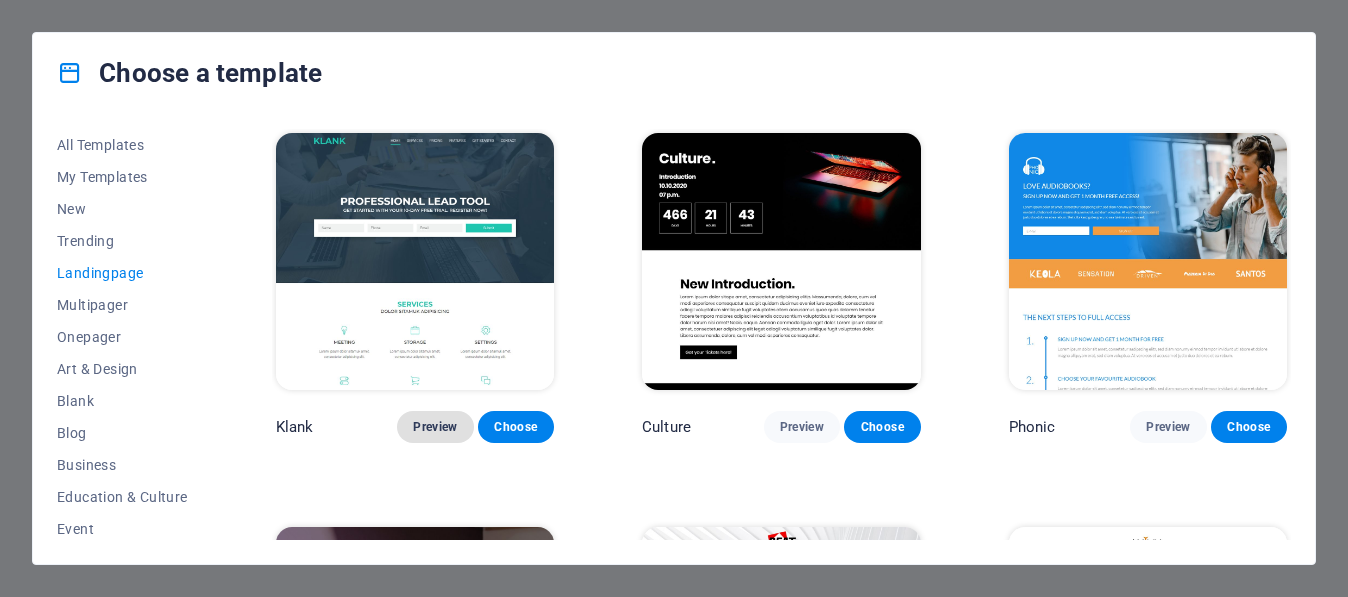 click on "Preview" at bounding box center (435, 427) 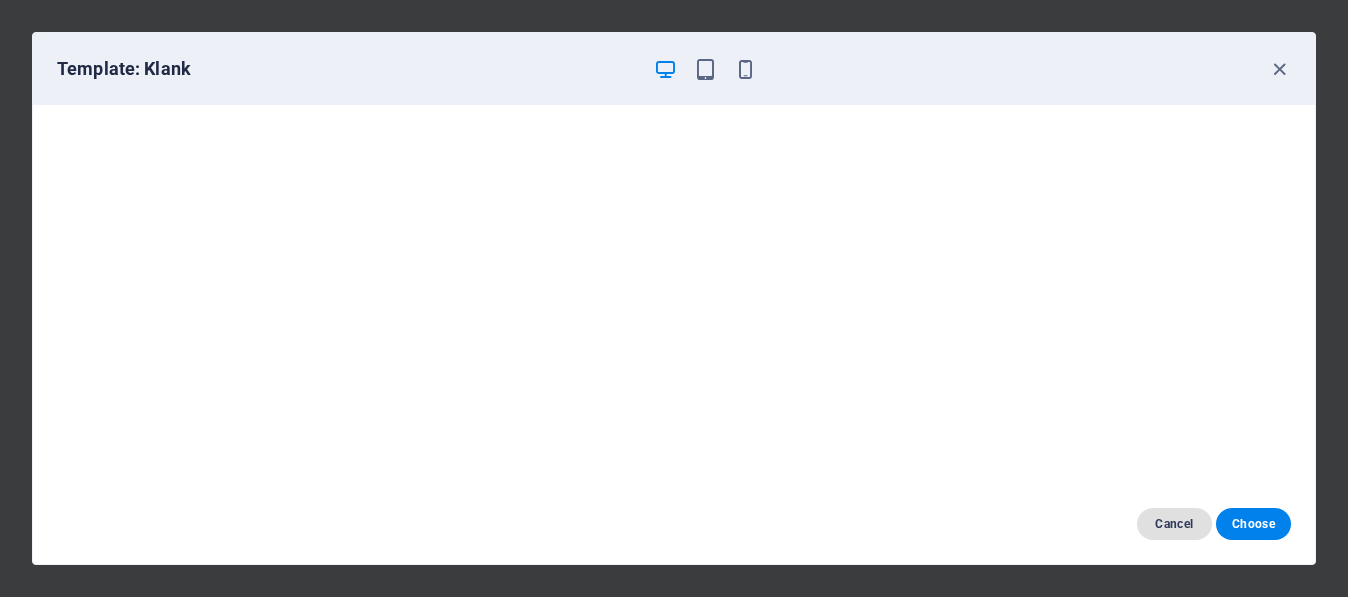 click on "Cancel" at bounding box center (1174, 524) 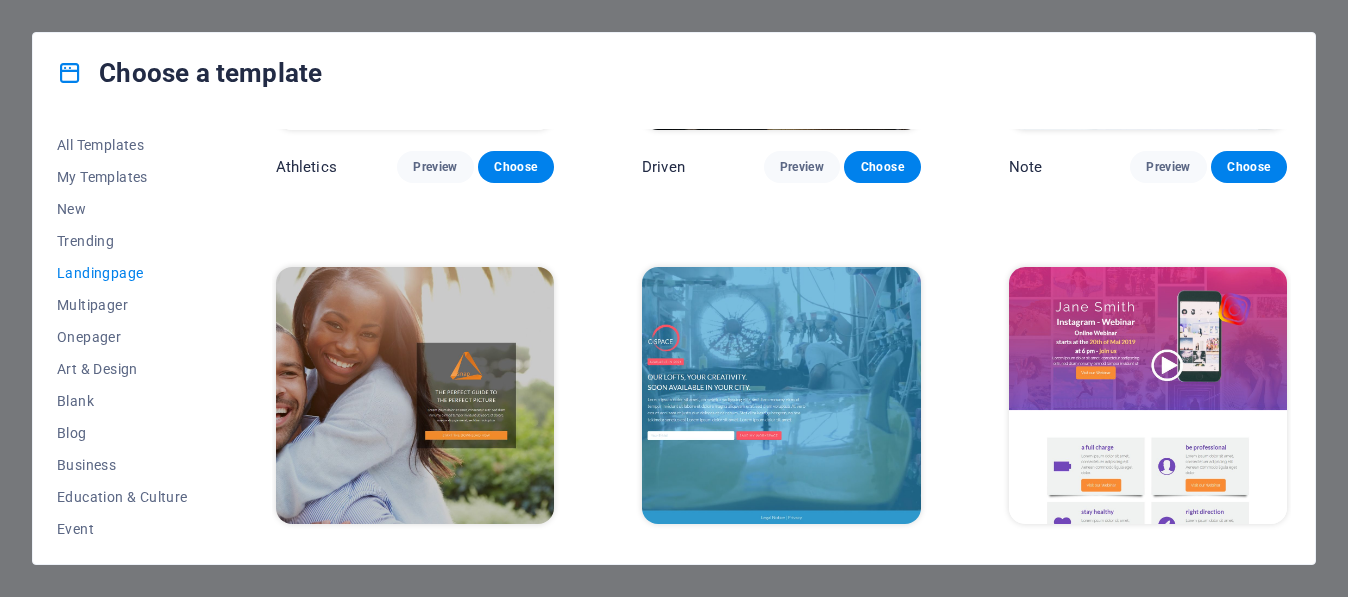 scroll, scrollTop: 1530, scrollLeft: 0, axis: vertical 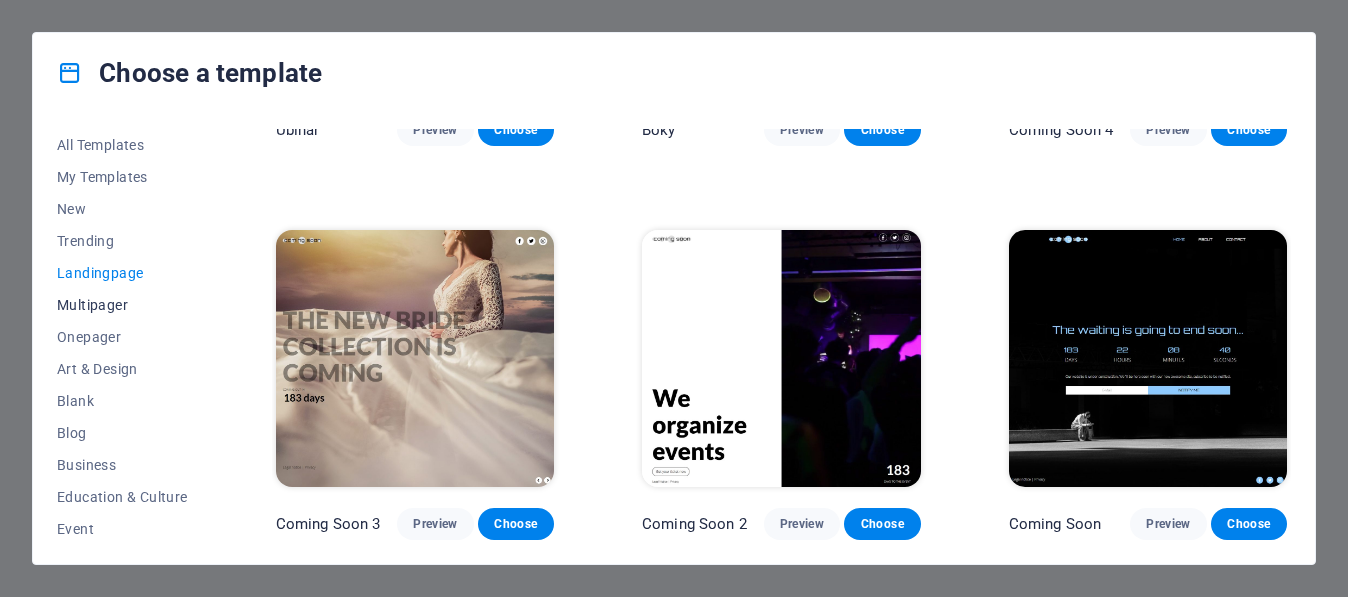 click on "Multipager" at bounding box center [122, 305] 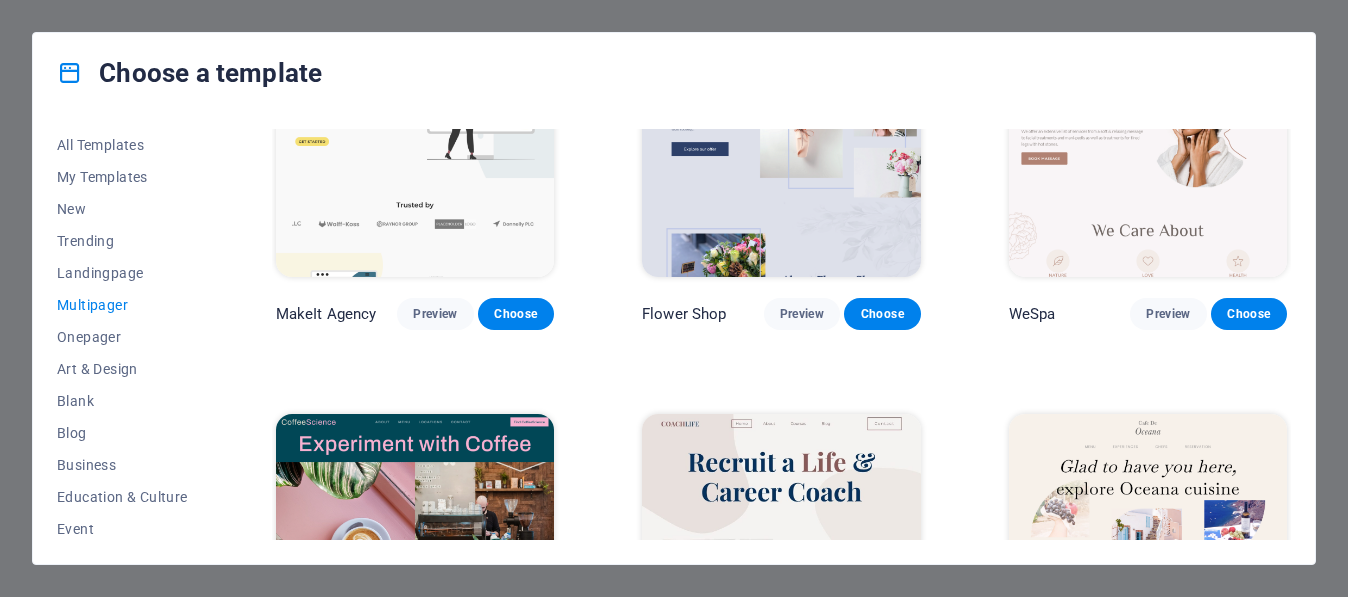 scroll, scrollTop: 2785, scrollLeft: 0, axis: vertical 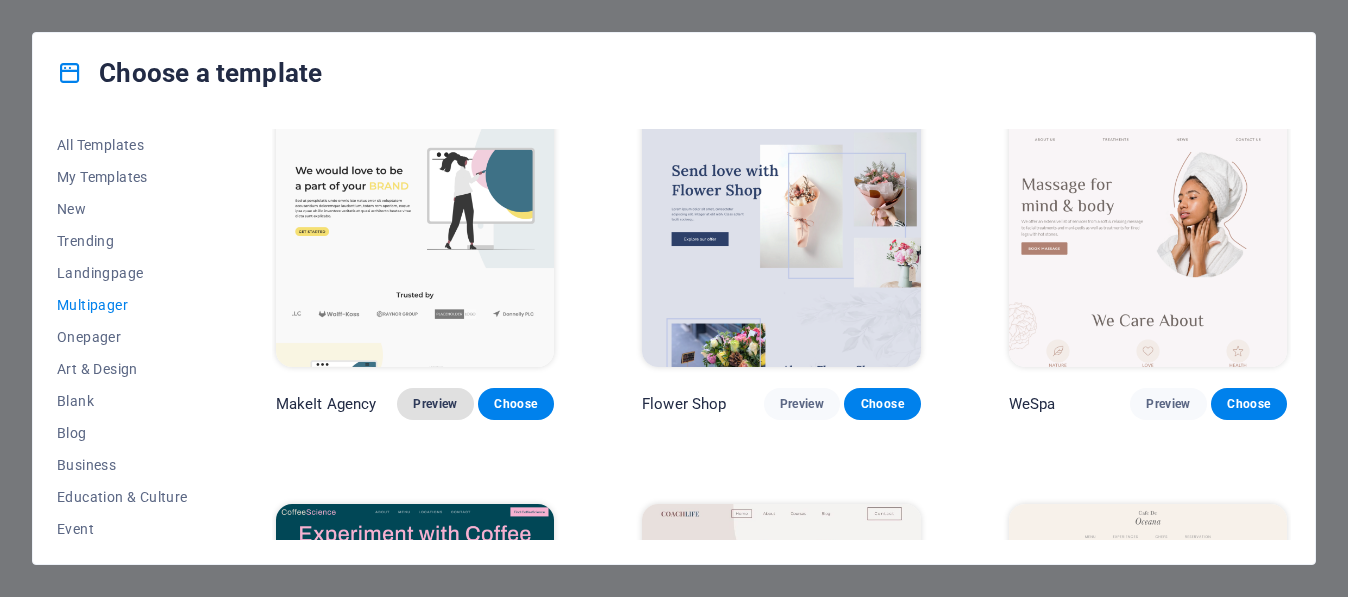 click on "Preview" at bounding box center (435, 404) 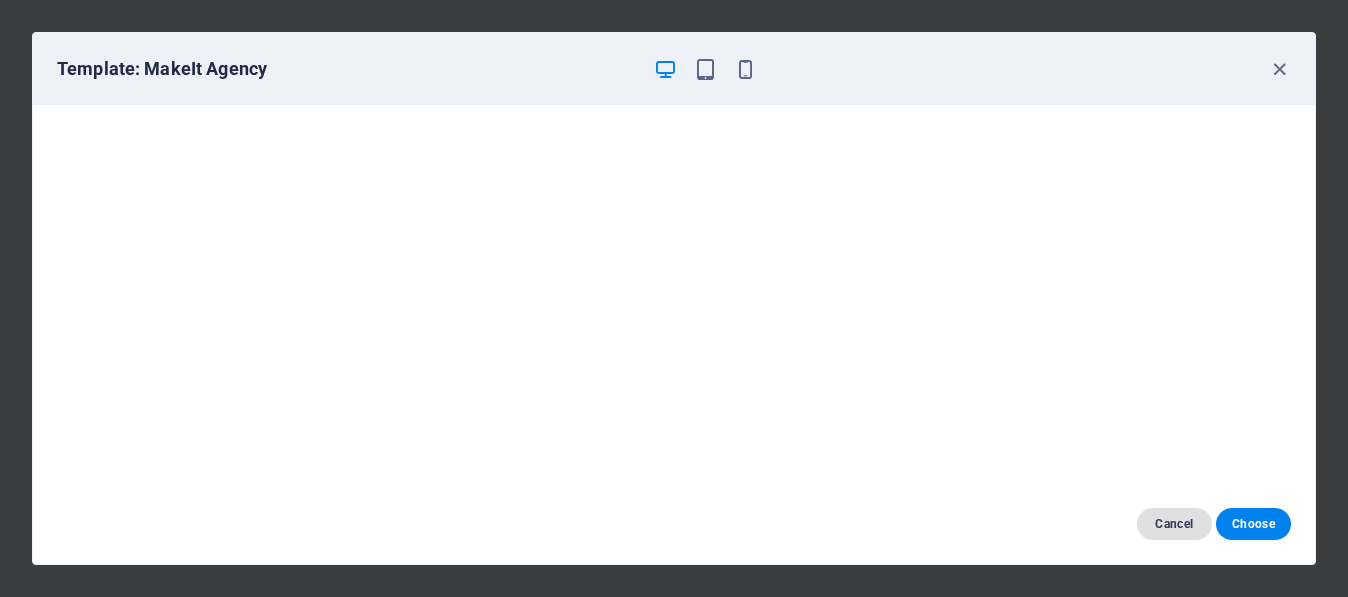 click on "Cancel" at bounding box center [1174, 524] 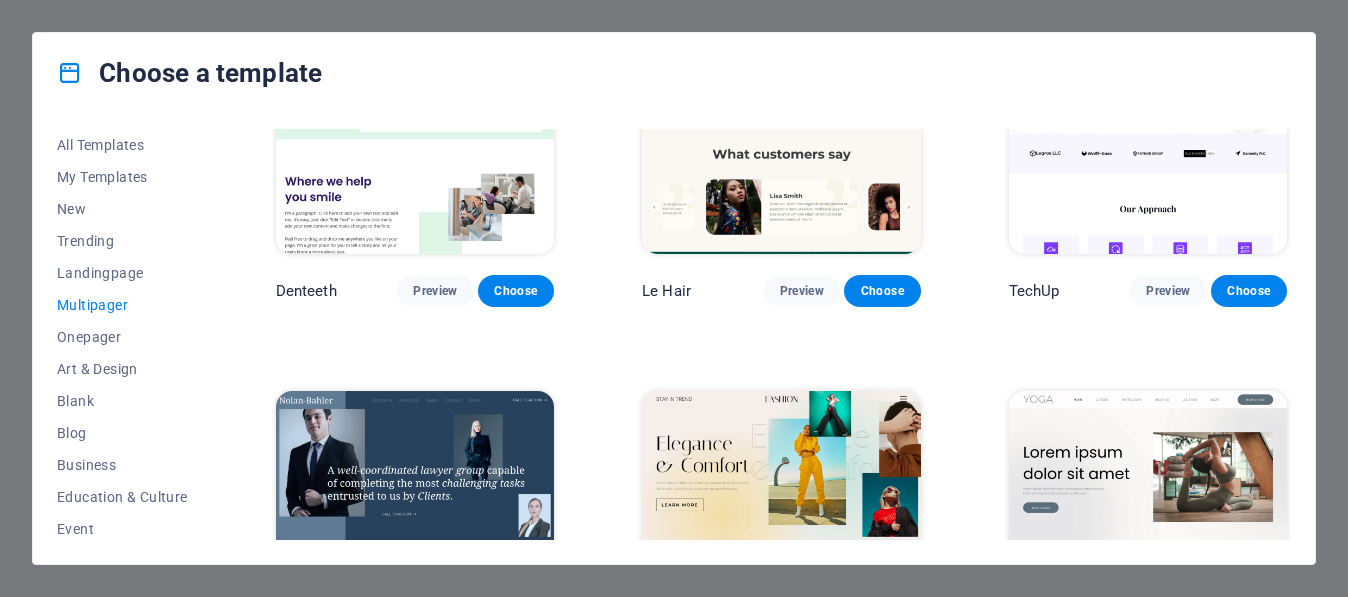 scroll, scrollTop: 3505, scrollLeft: 0, axis: vertical 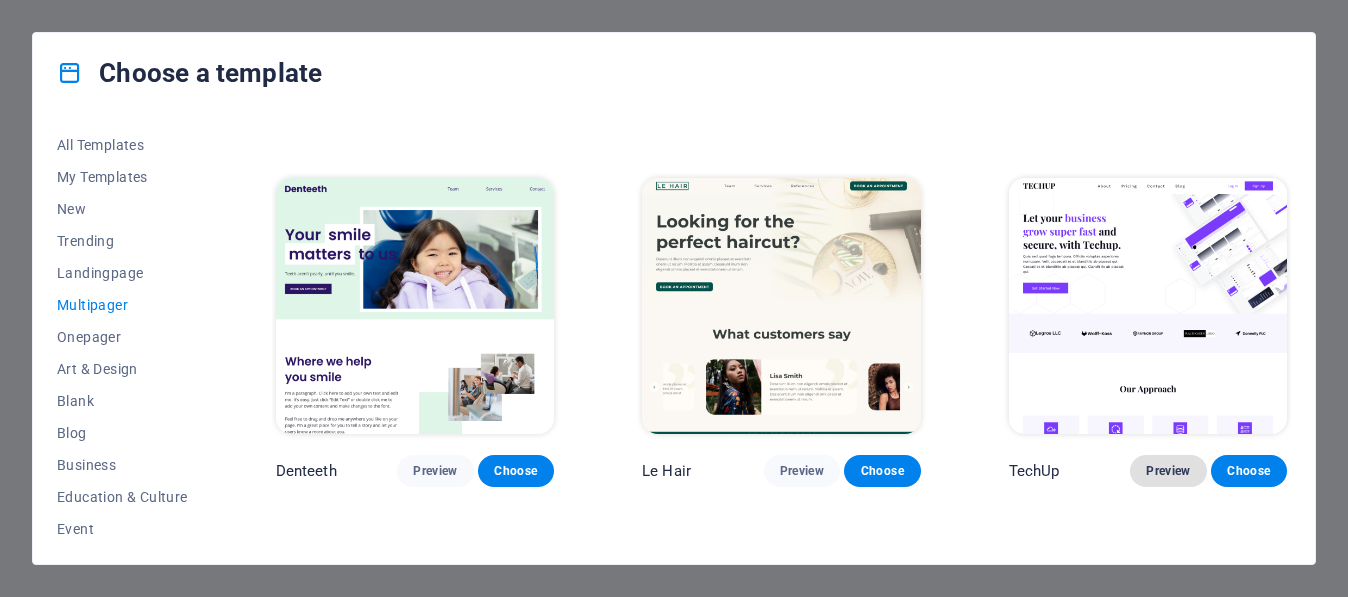 click on "Preview" at bounding box center [1168, 471] 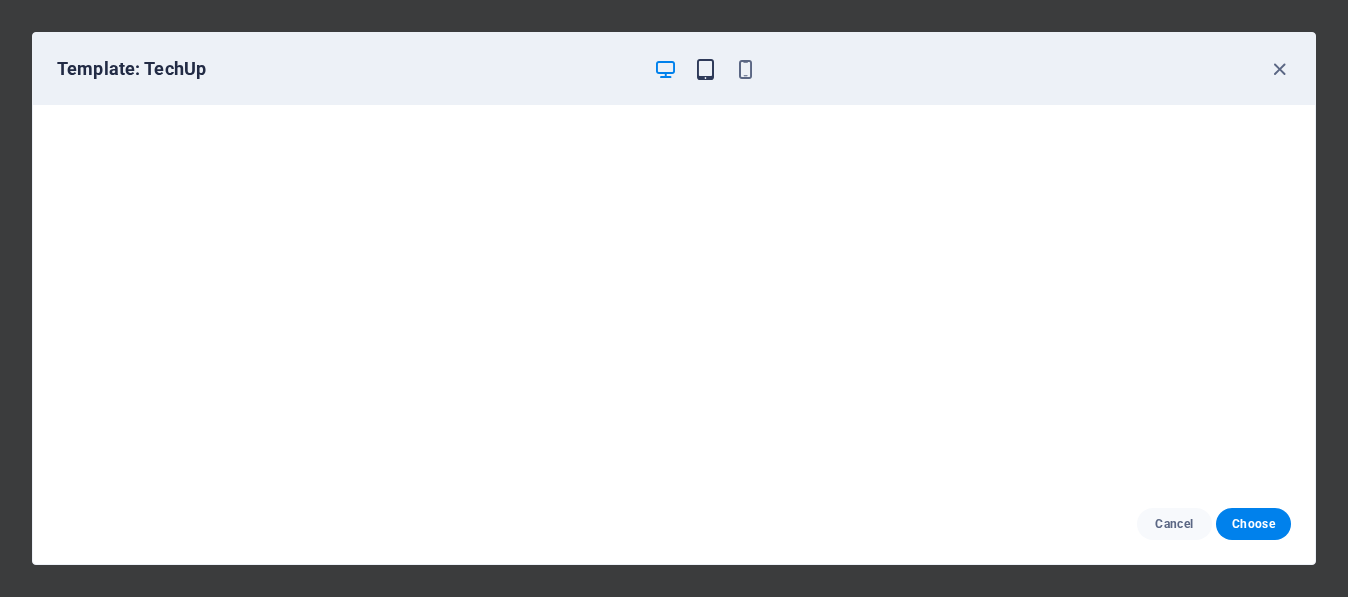 click at bounding box center (705, 69) 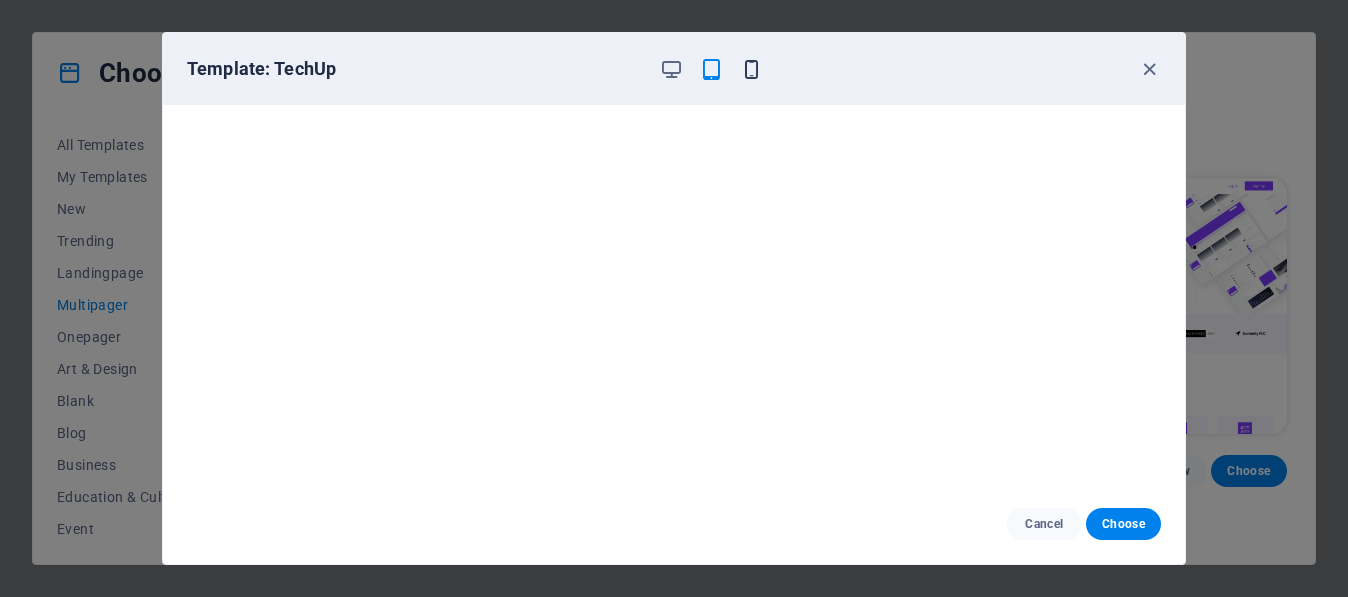 click at bounding box center [751, 69] 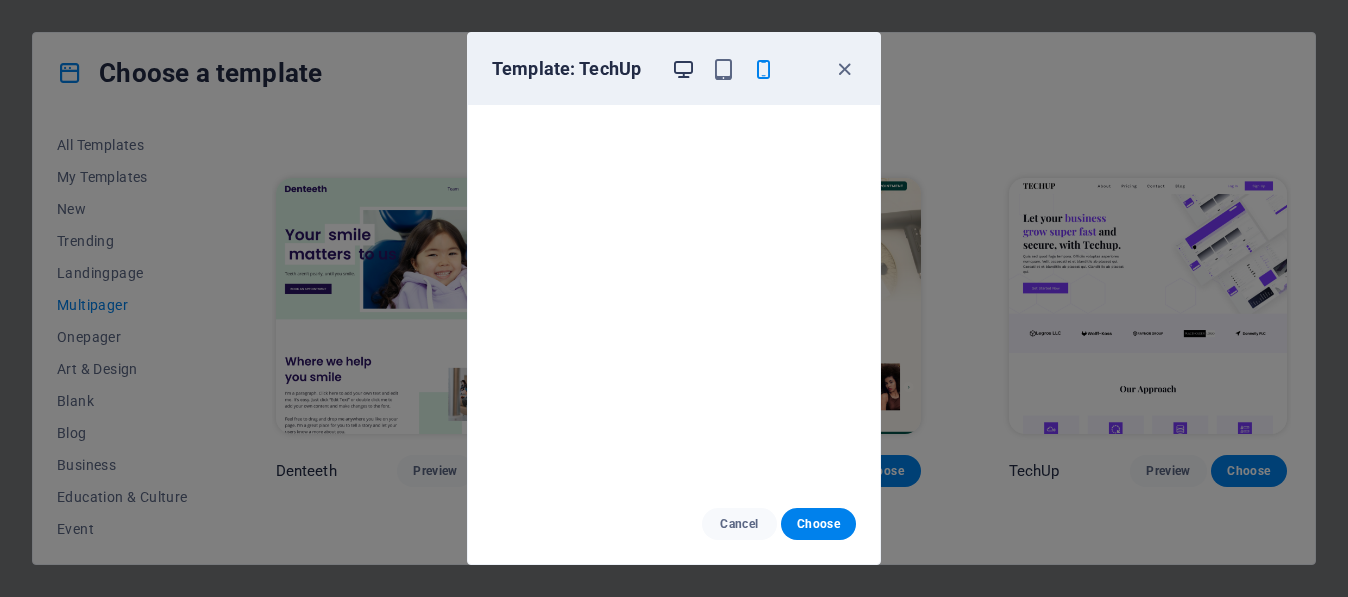 click at bounding box center [683, 69] 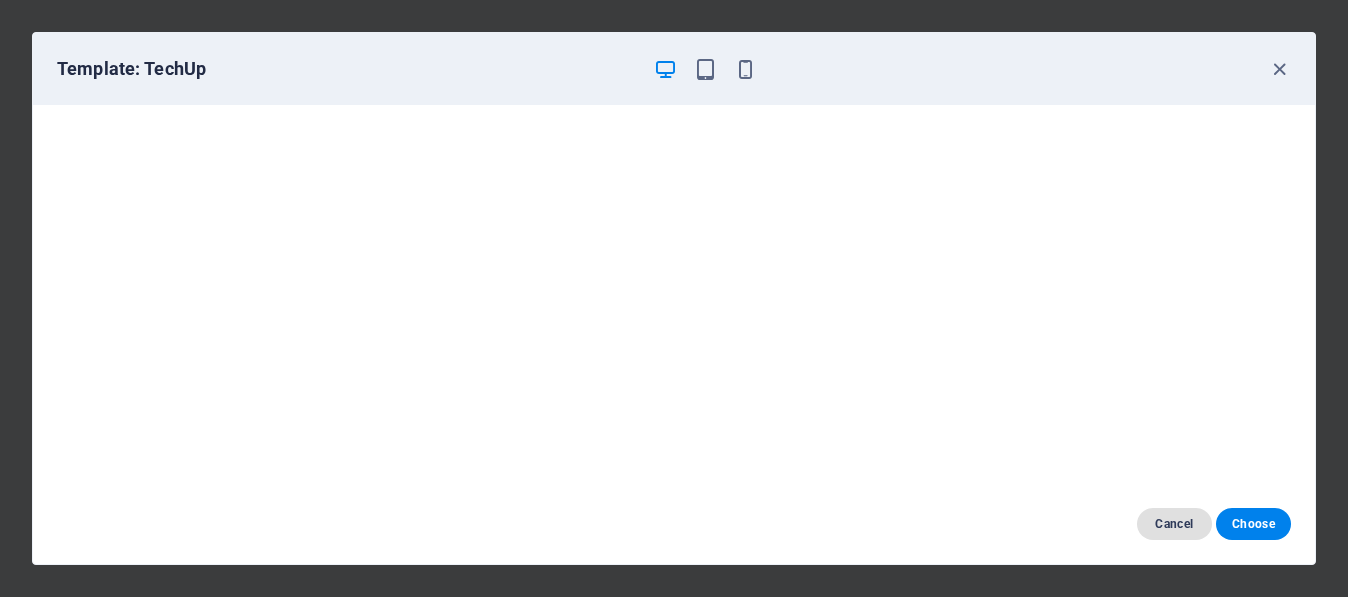 click on "Cancel" at bounding box center [1174, 524] 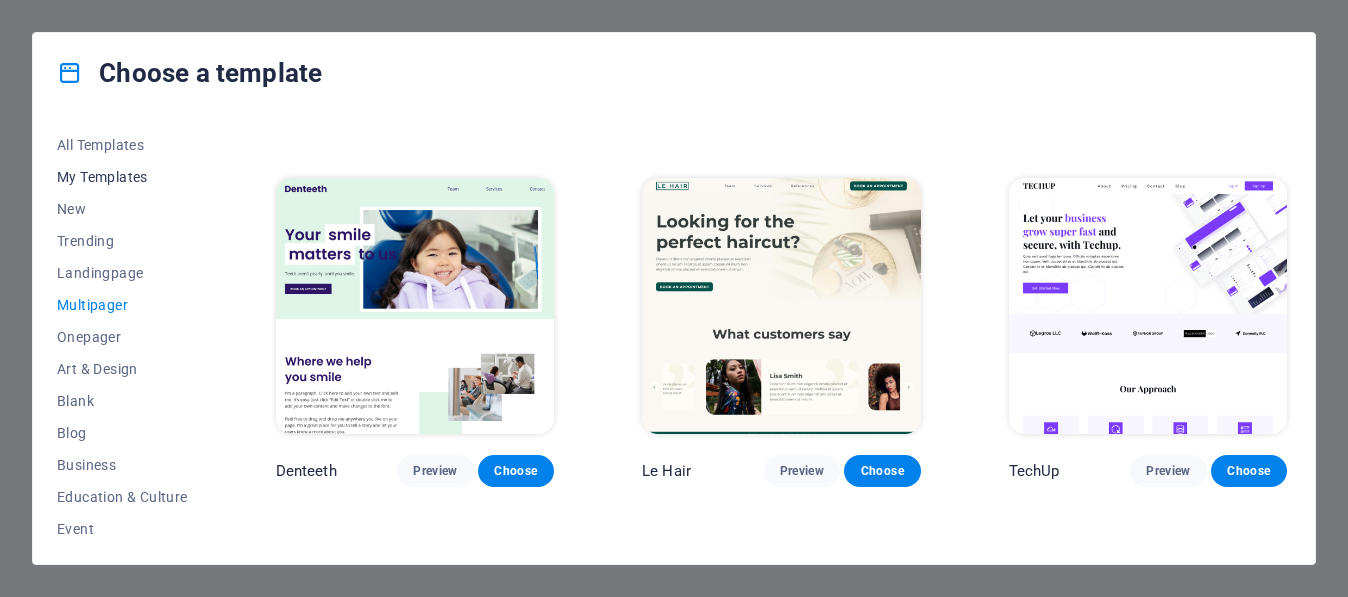 click on "My Templates" at bounding box center [122, 177] 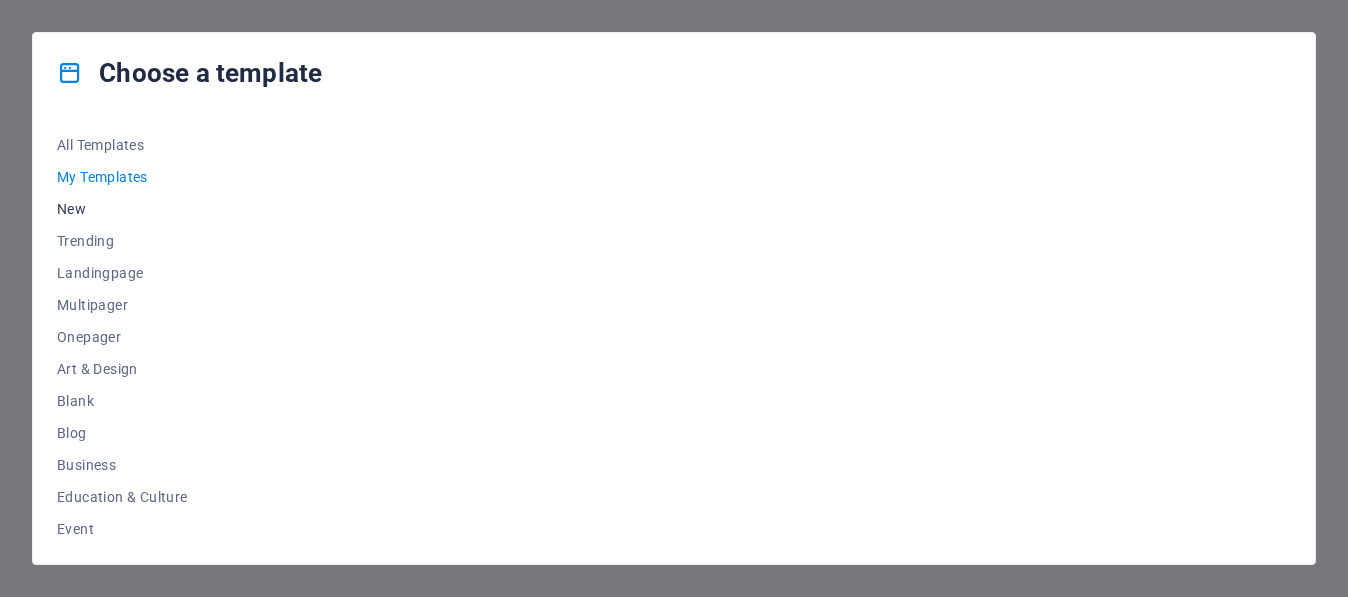 click on "New" at bounding box center [122, 209] 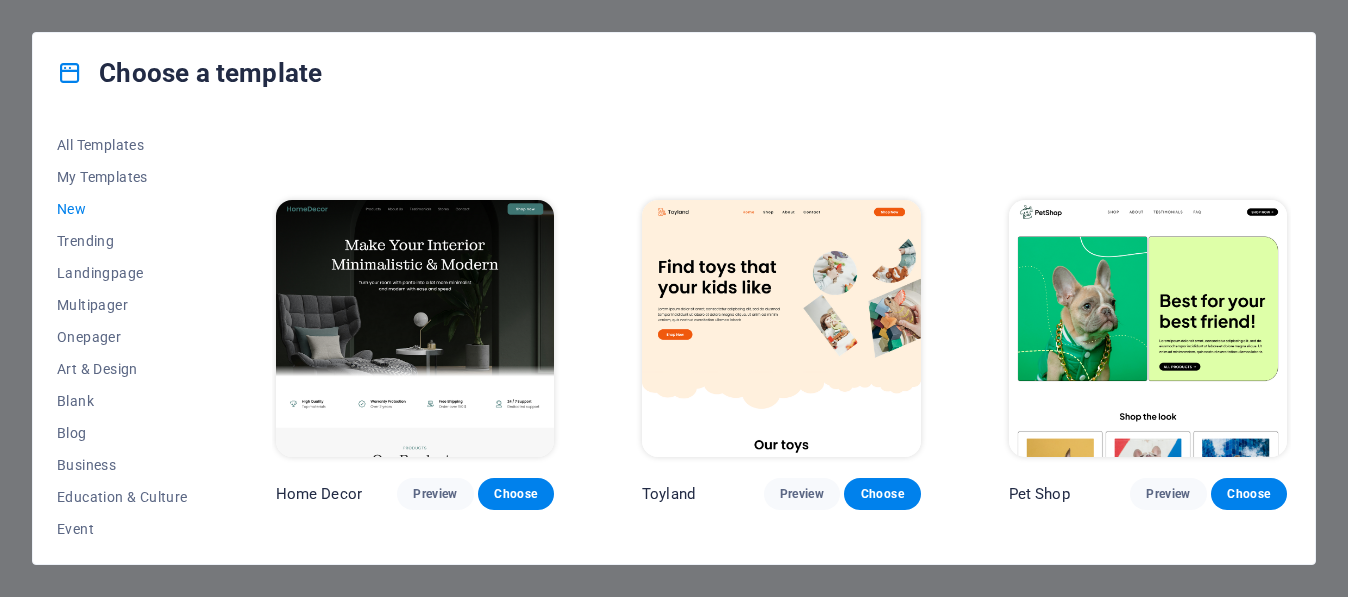 scroll, scrollTop: 810, scrollLeft: 0, axis: vertical 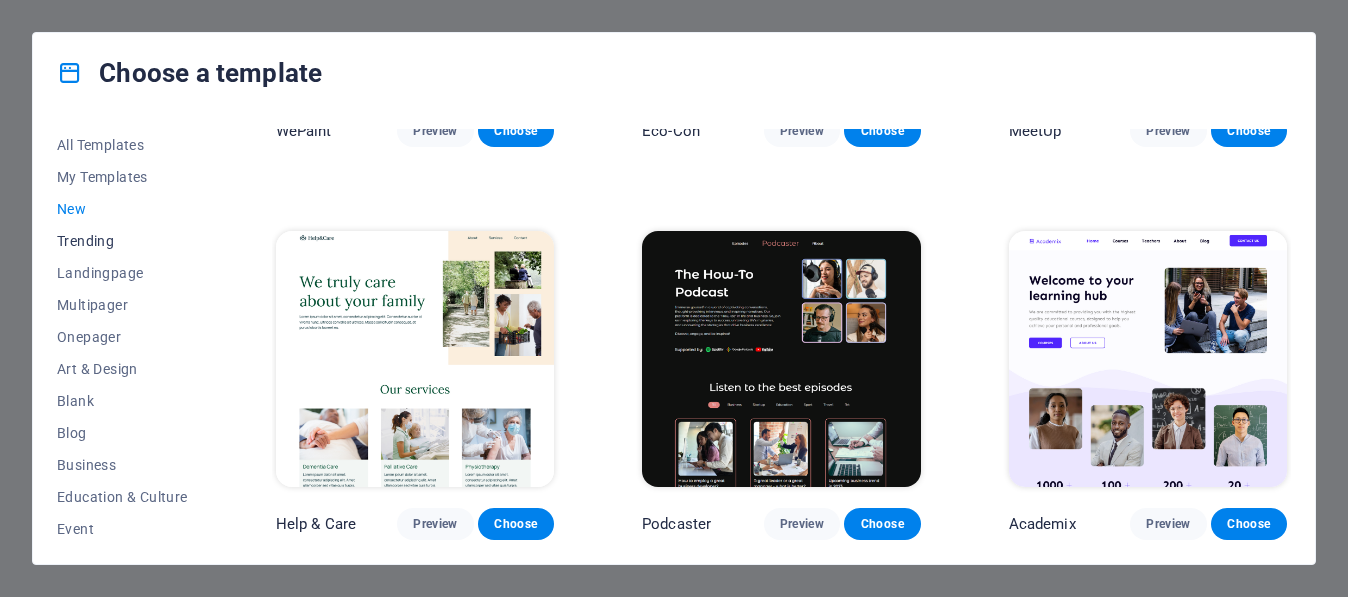 click on "Trending" at bounding box center (122, 241) 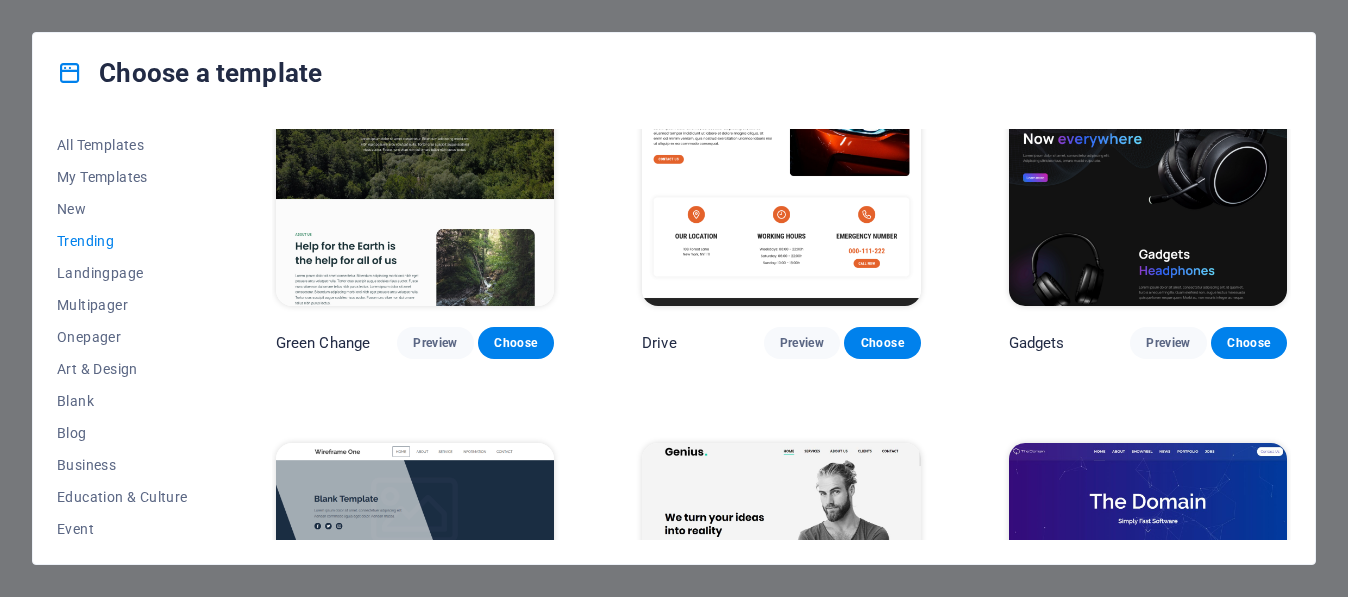 scroll, scrollTop: 1444, scrollLeft: 0, axis: vertical 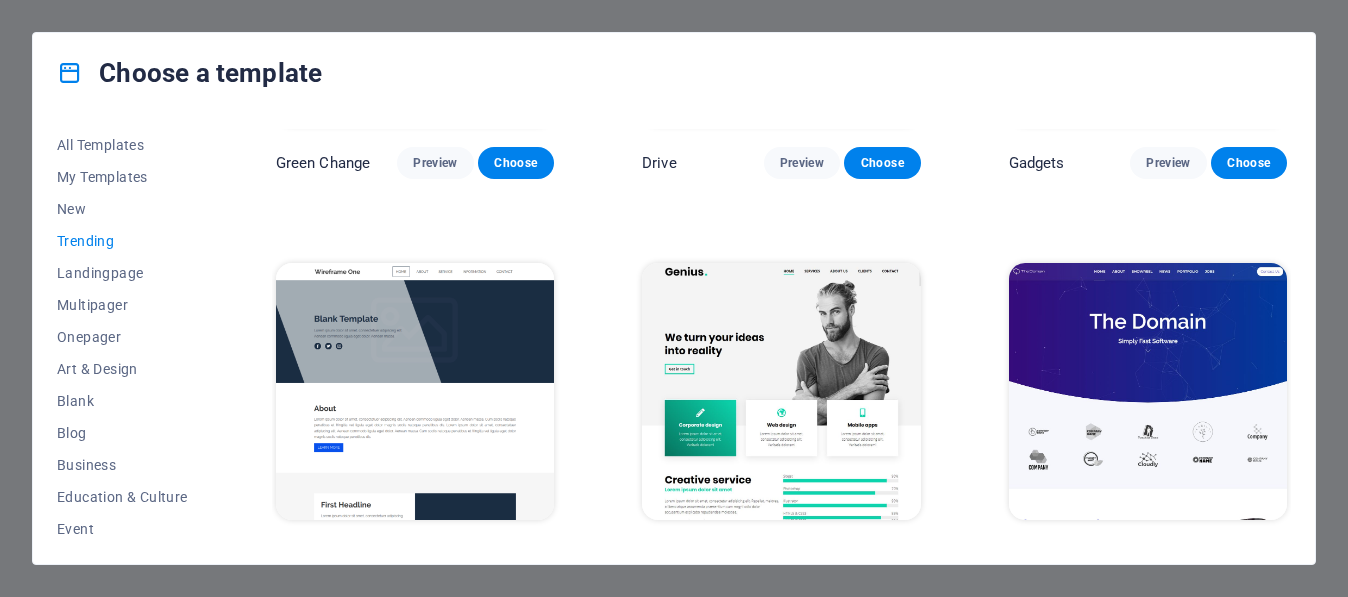 click at bounding box center [1148, 391] 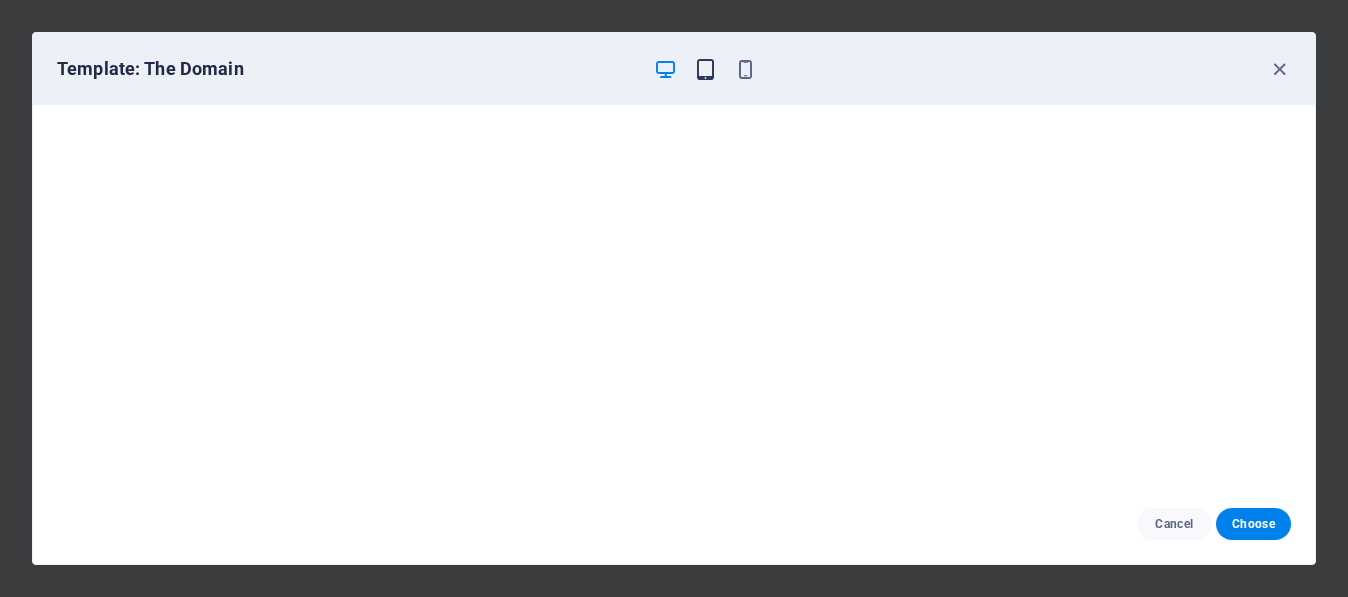 click at bounding box center [705, 69] 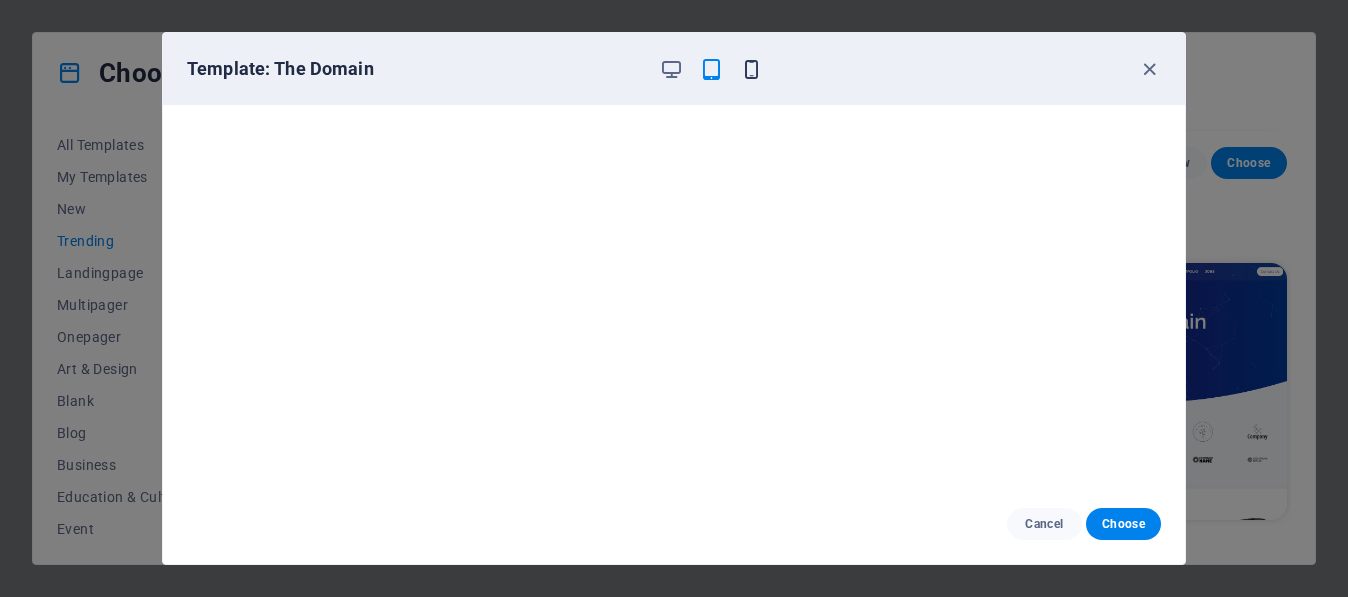 click at bounding box center [751, 69] 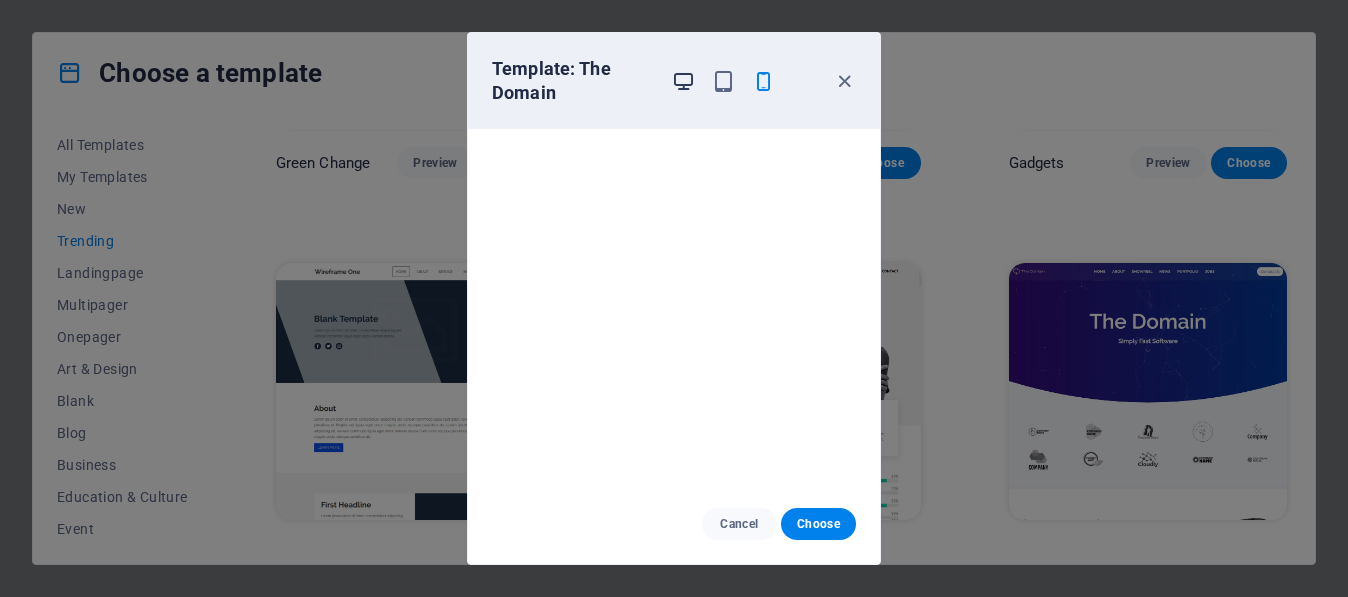 click at bounding box center (683, 81) 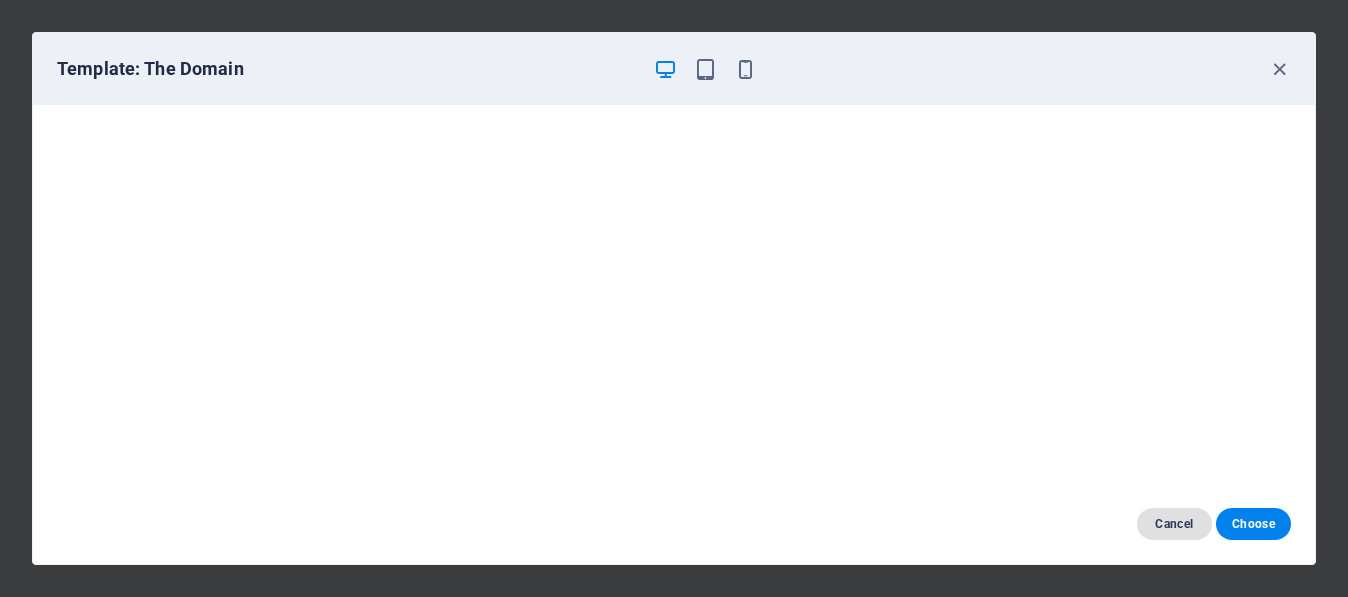 click on "Cancel" at bounding box center [1174, 524] 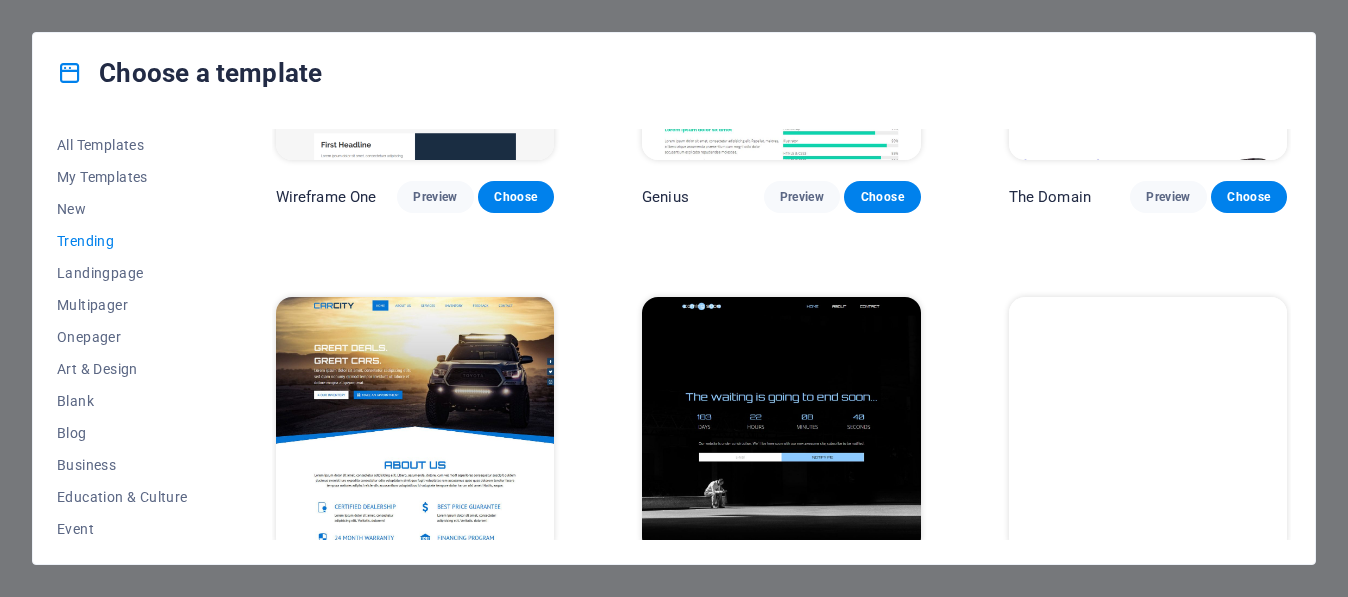 scroll, scrollTop: 1871, scrollLeft: 0, axis: vertical 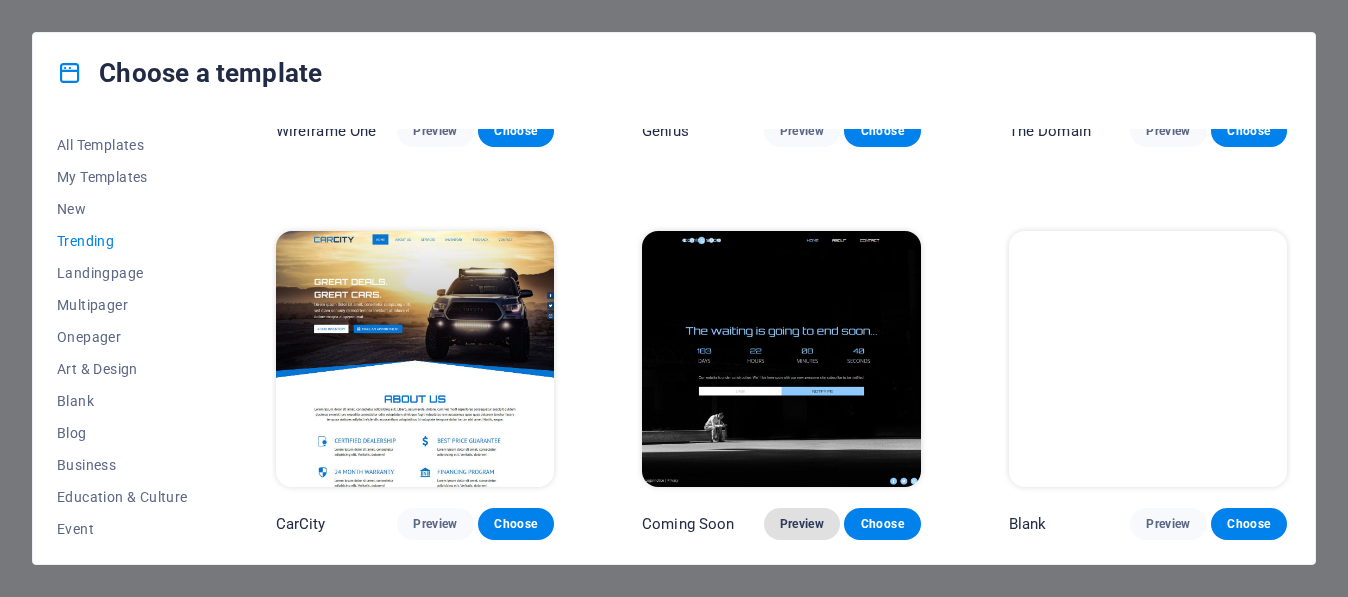 click on "Preview" at bounding box center [802, 524] 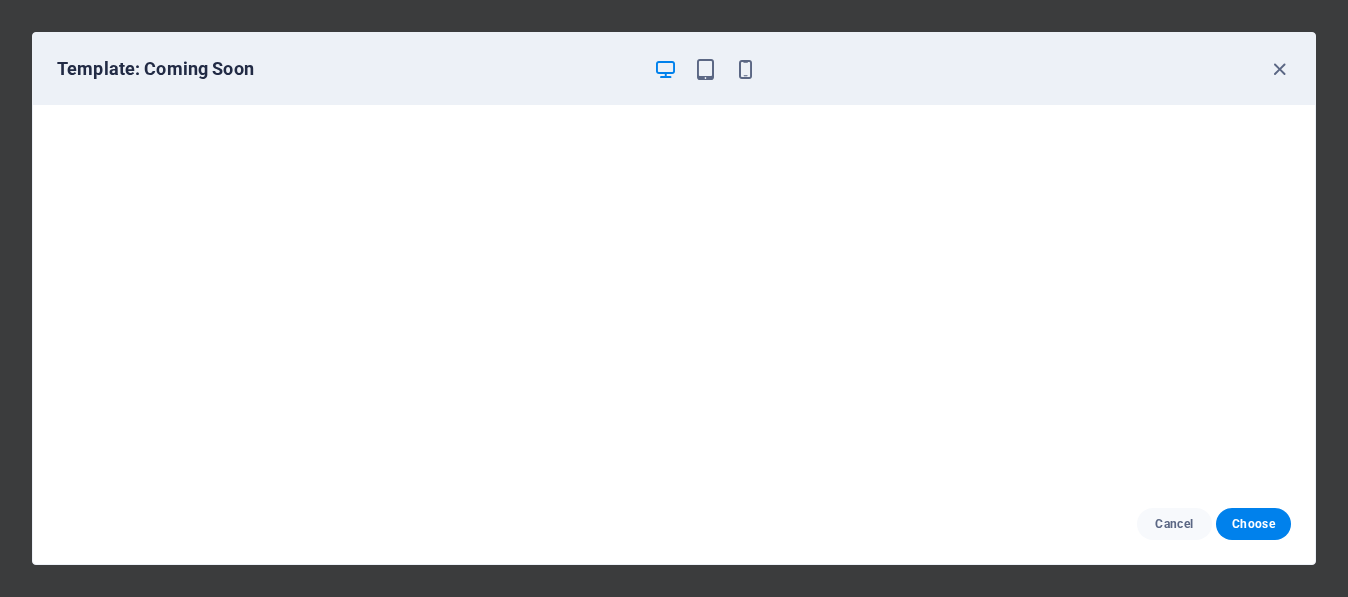 scroll, scrollTop: 5, scrollLeft: 0, axis: vertical 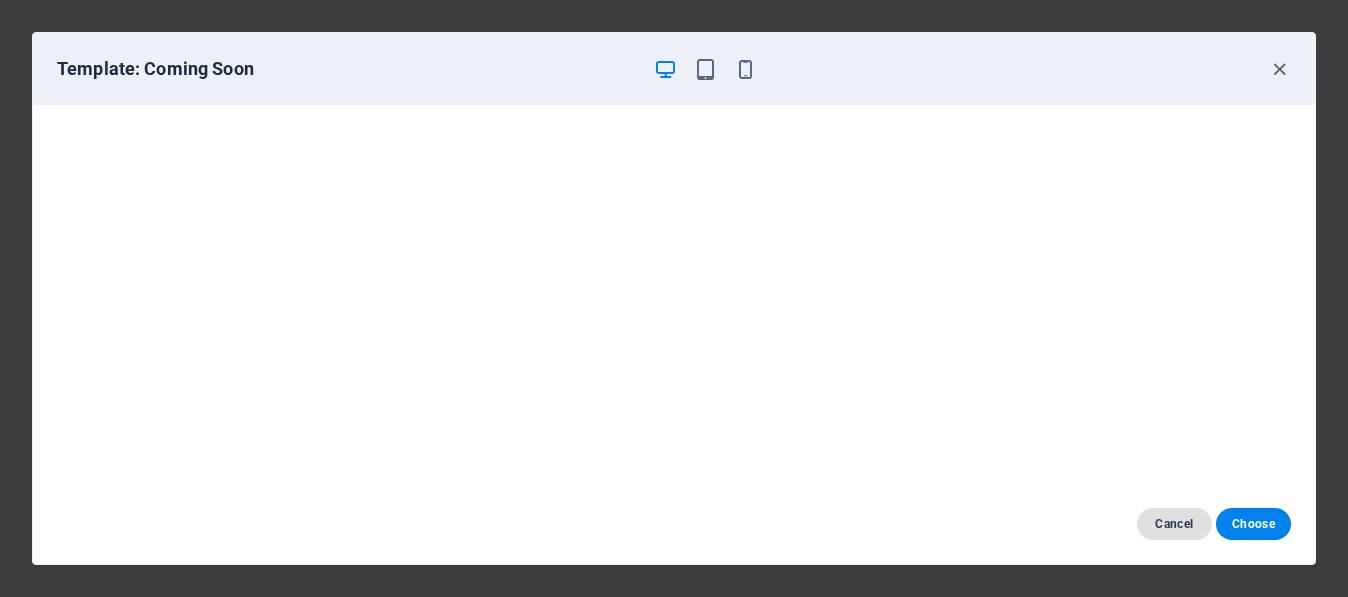 click on "Cancel" at bounding box center (1174, 524) 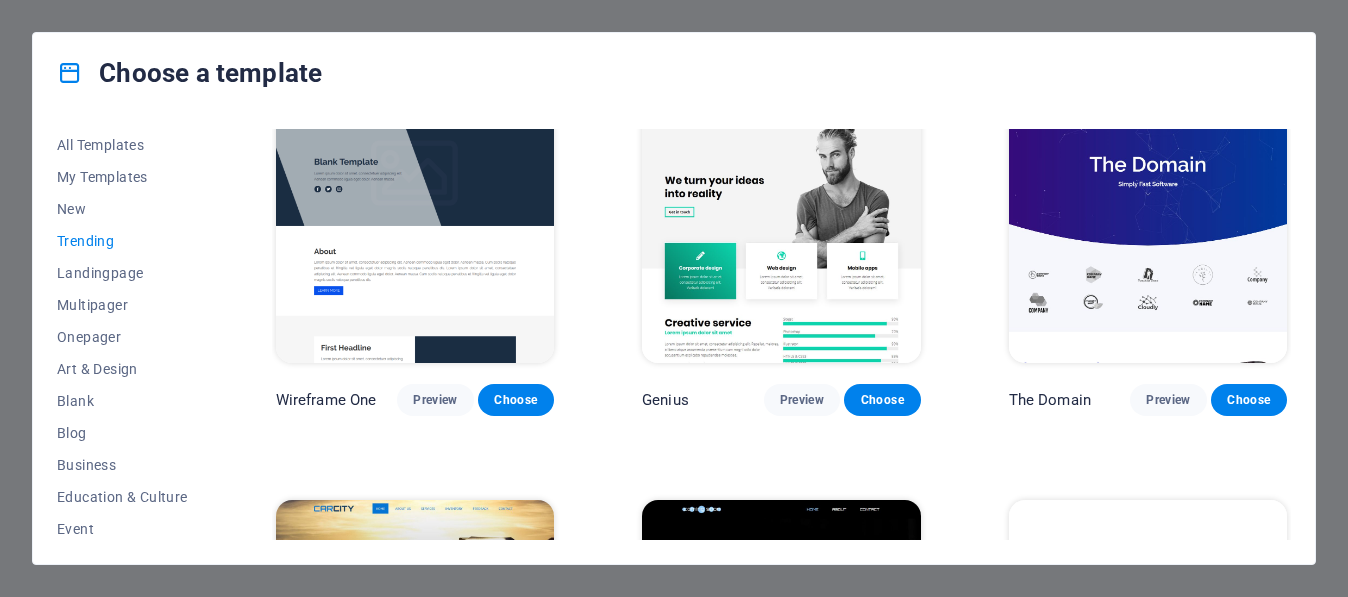 scroll, scrollTop: 1871, scrollLeft: 0, axis: vertical 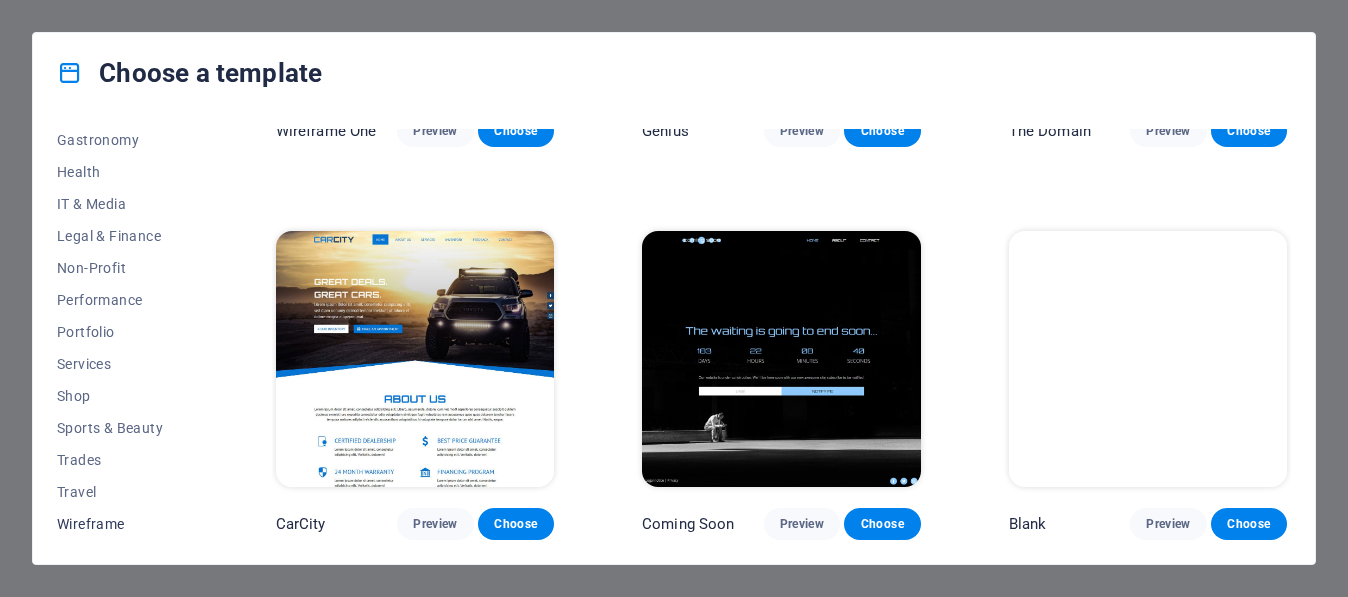 click on "Wireframe" at bounding box center (122, 524) 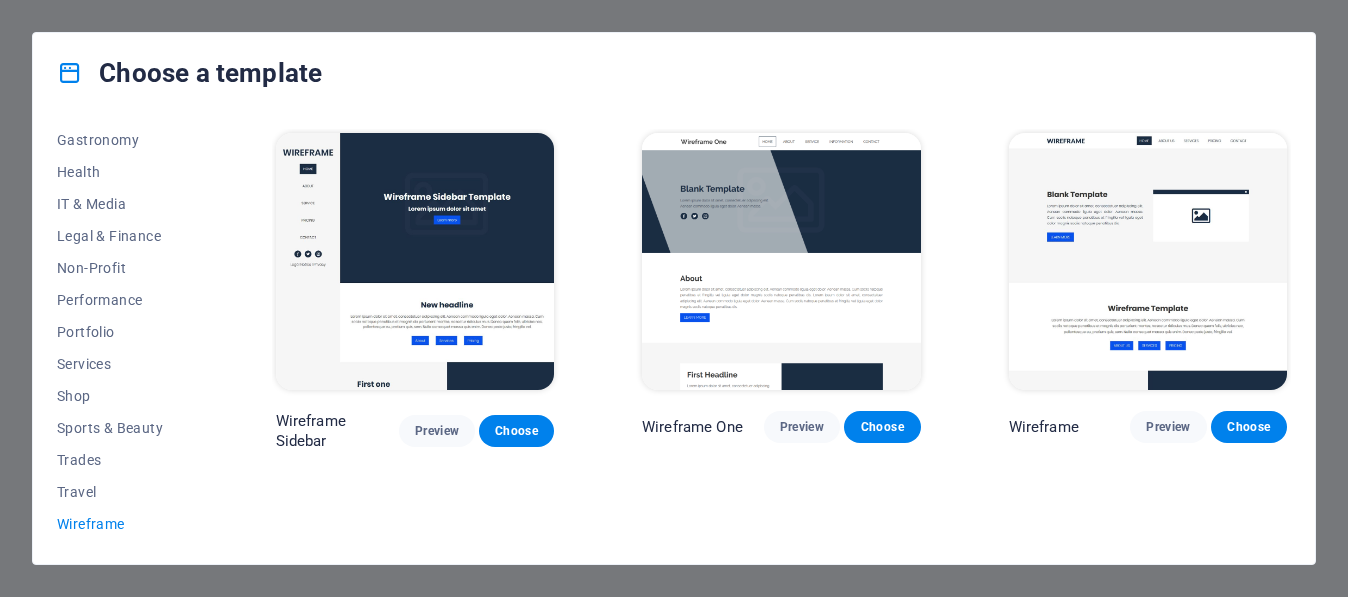 scroll, scrollTop: 0, scrollLeft: 0, axis: both 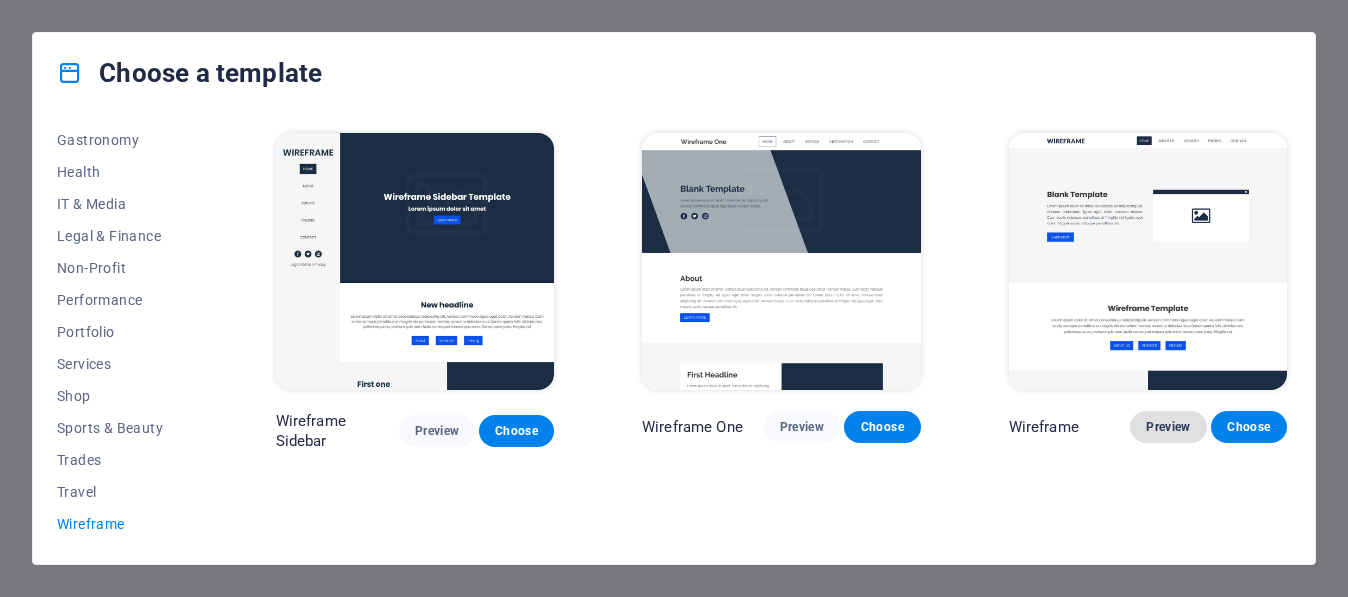 click on "Preview" at bounding box center (1168, 427) 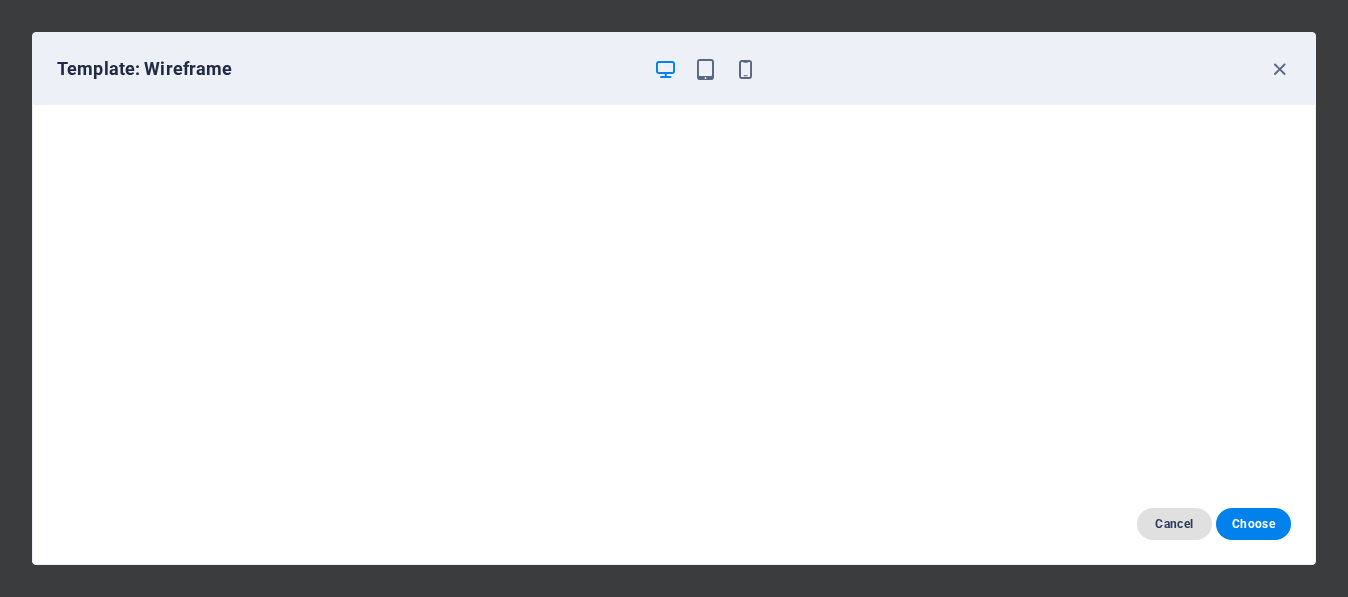 click on "Cancel" at bounding box center (1174, 524) 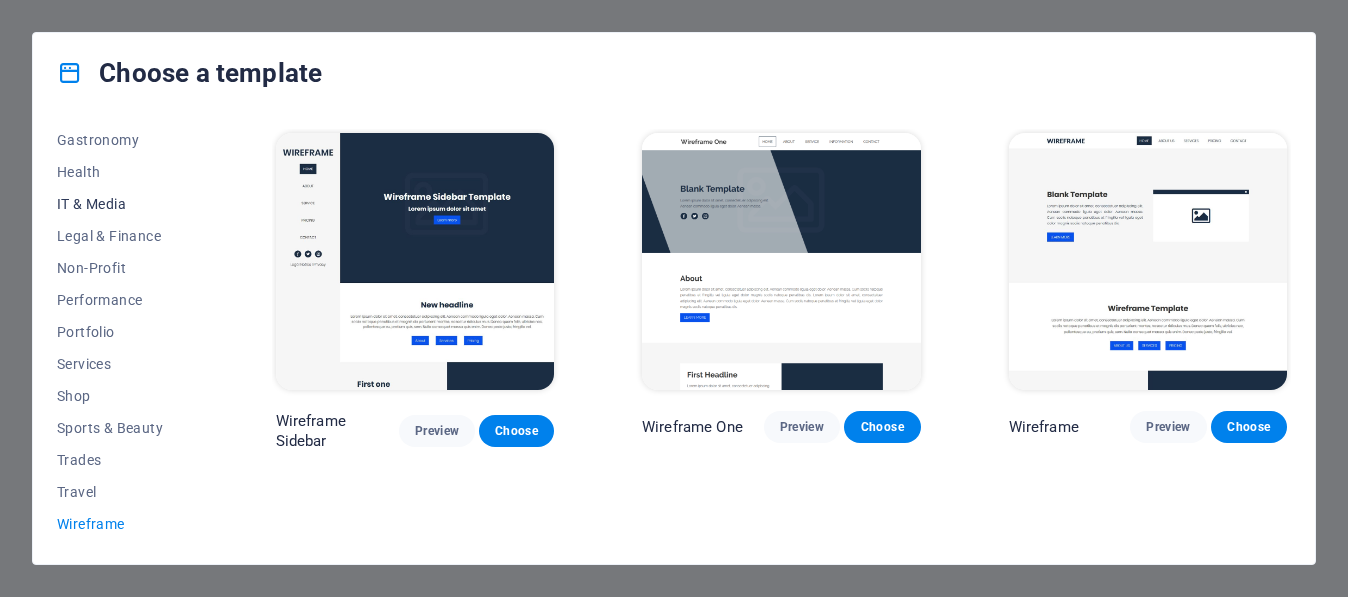 click on "IT & Media" at bounding box center [122, 204] 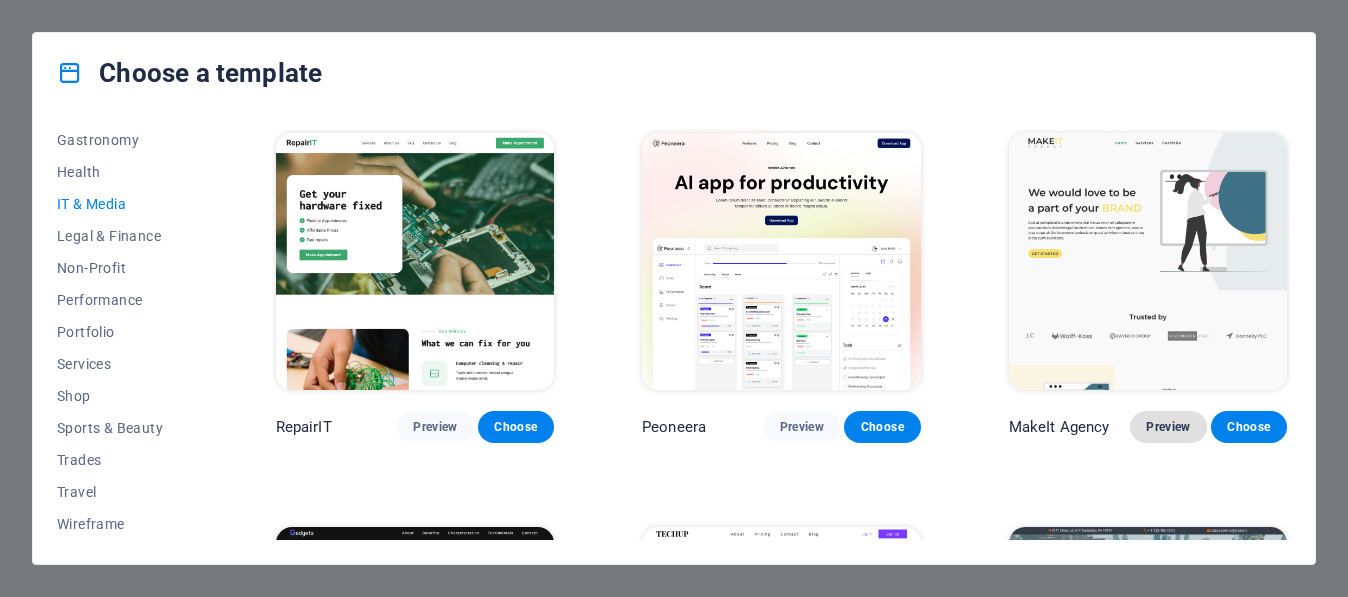 click on "Preview" at bounding box center (1168, 427) 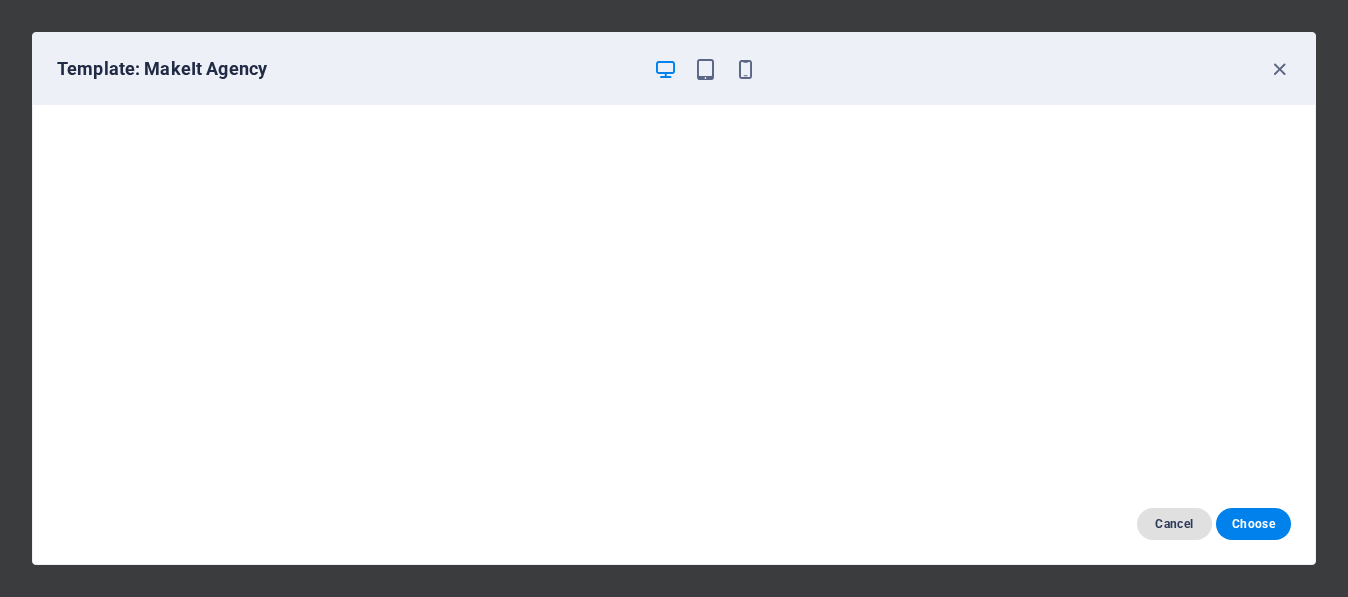click on "Cancel" at bounding box center (1174, 524) 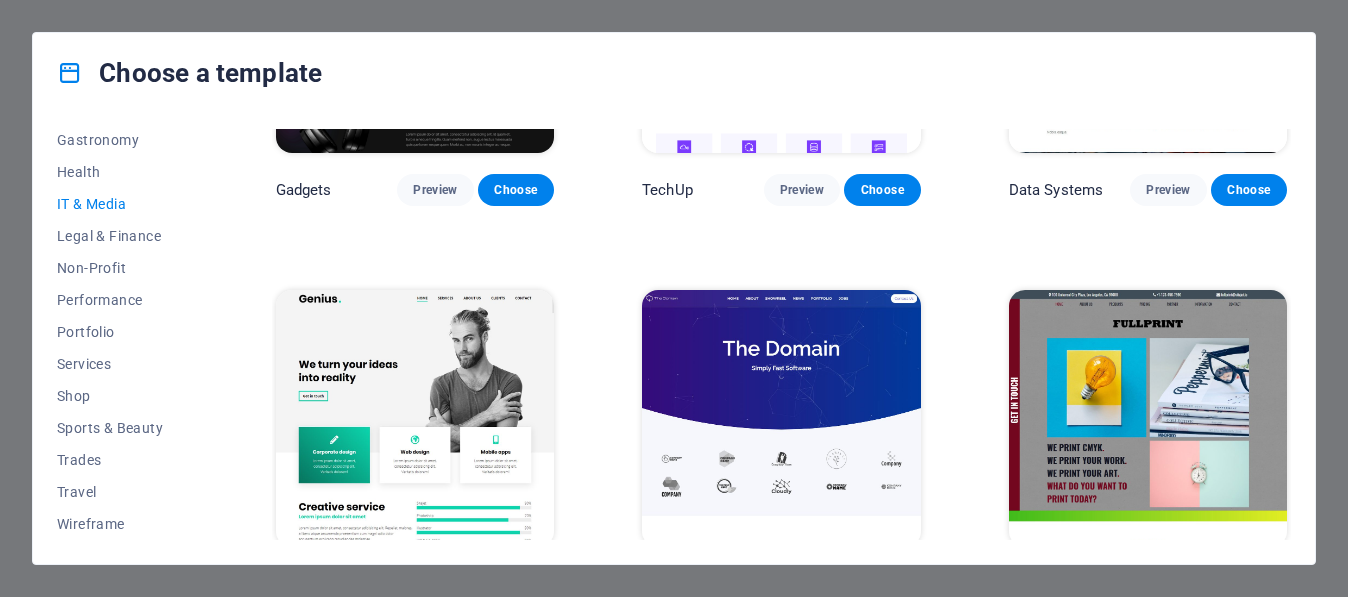 scroll, scrollTop: 720, scrollLeft: 0, axis: vertical 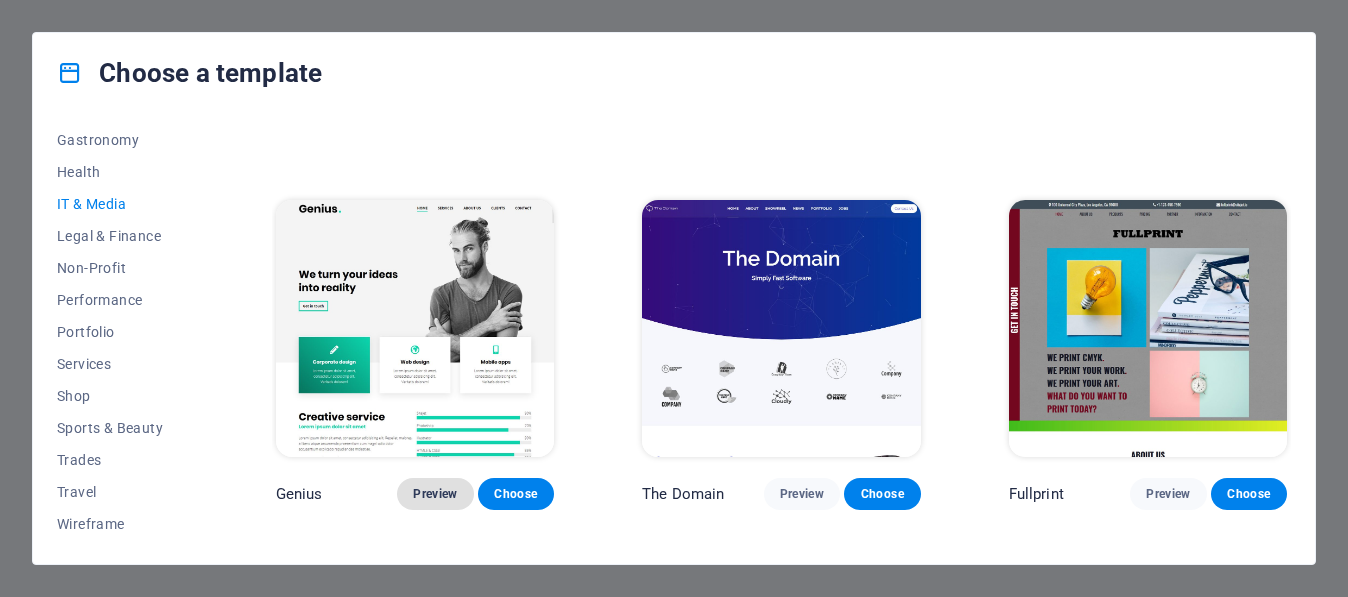 click on "Preview" at bounding box center [435, 494] 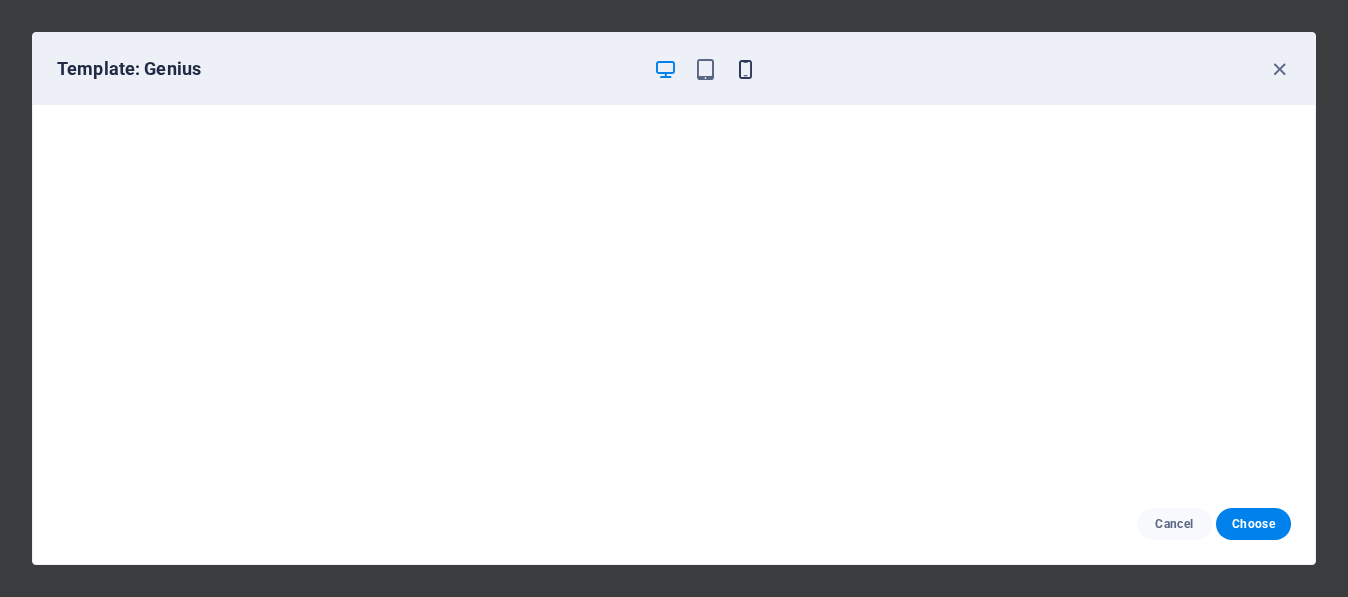 click at bounding box center [745, 69] 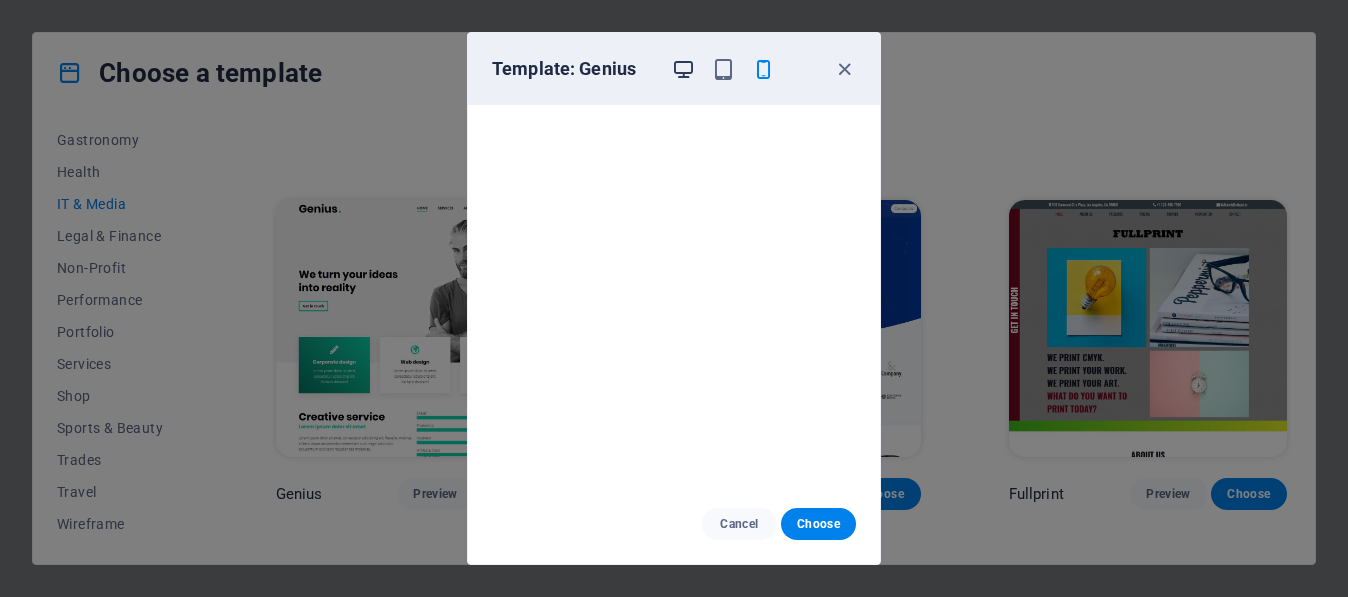 click at bounding box center [683, 69] 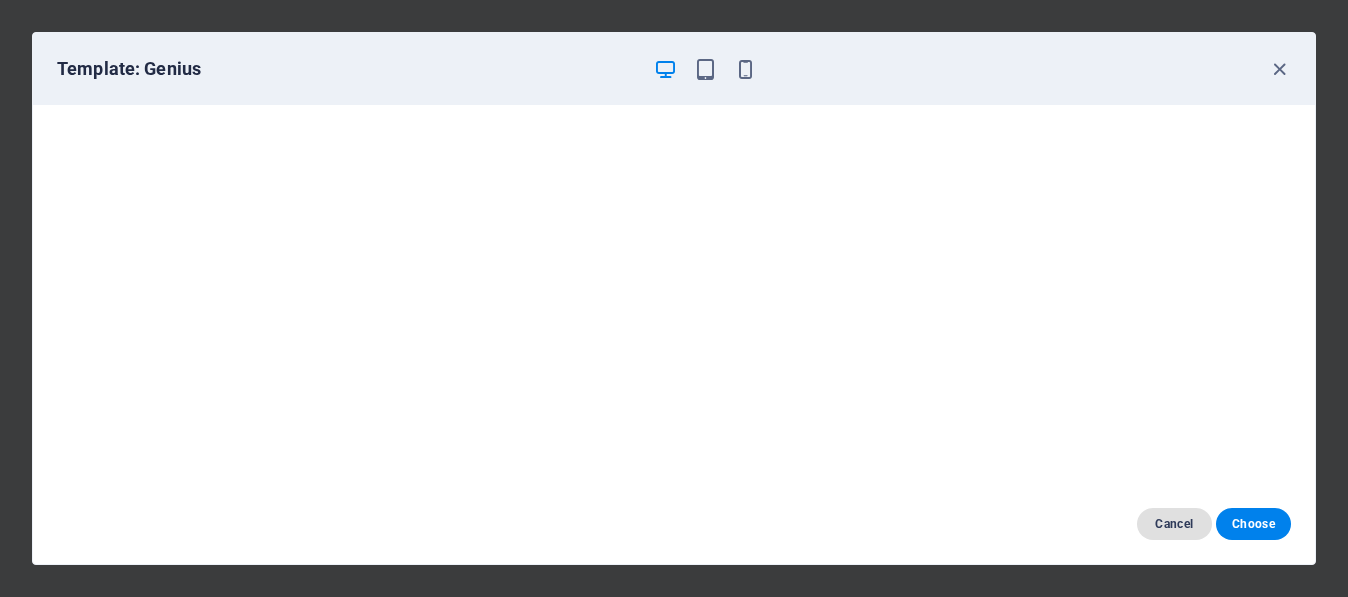 click on "Cancel" at bounding box center [1174, 524] 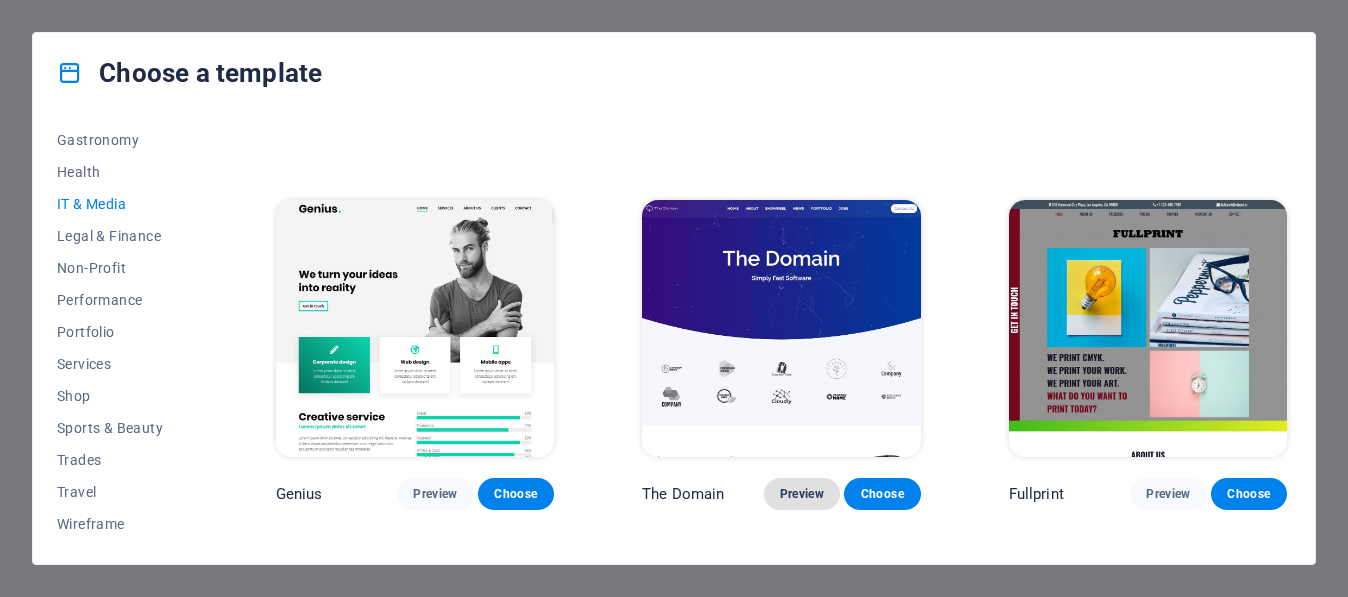 click on "Preview" at bounding box center [802, 494] 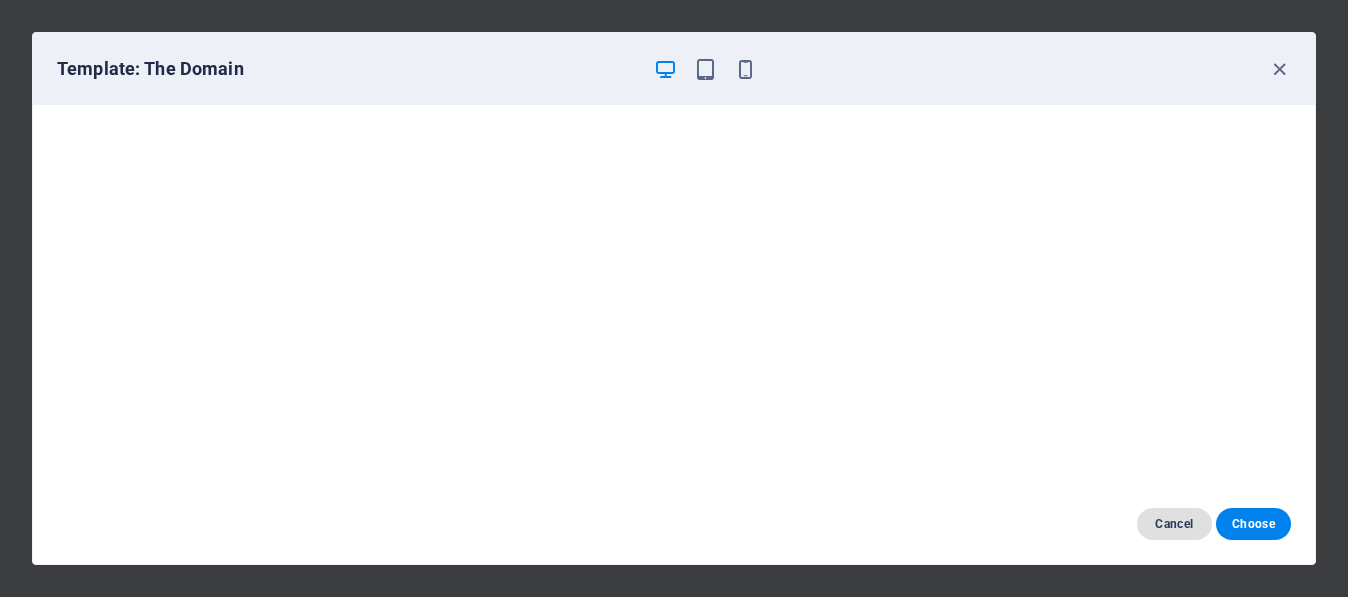 click on "Cancel" at bounding box center [1174, 524] 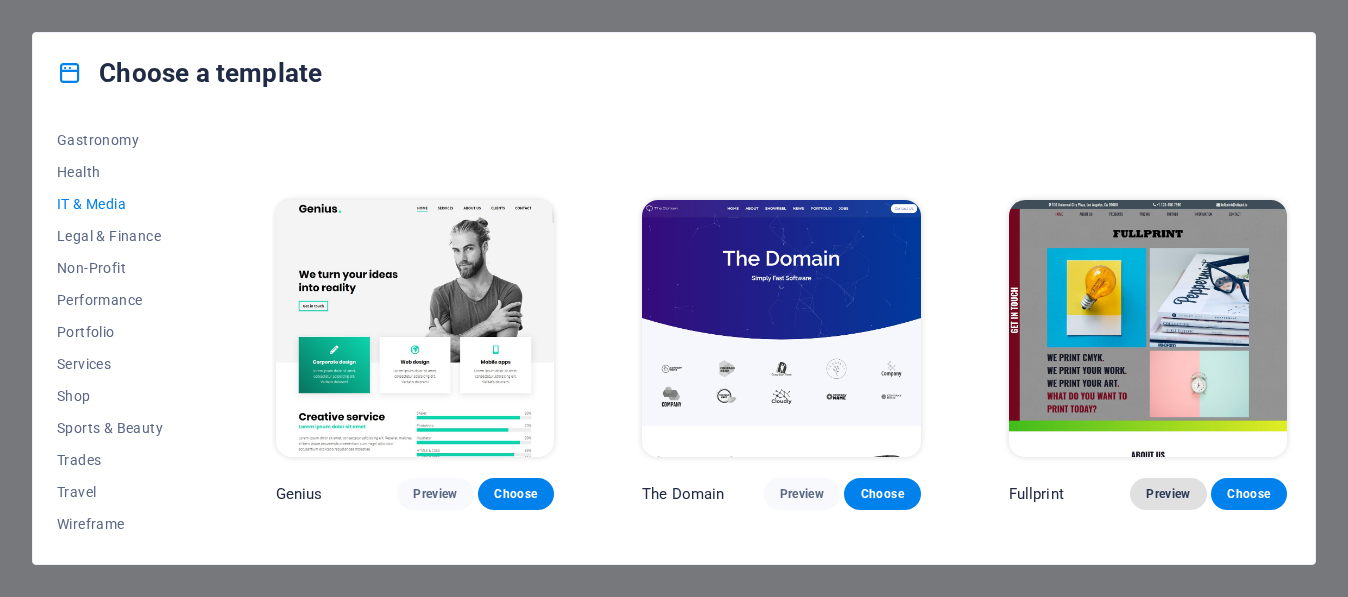 click on "Preview" at bounding box center (1168, 494) 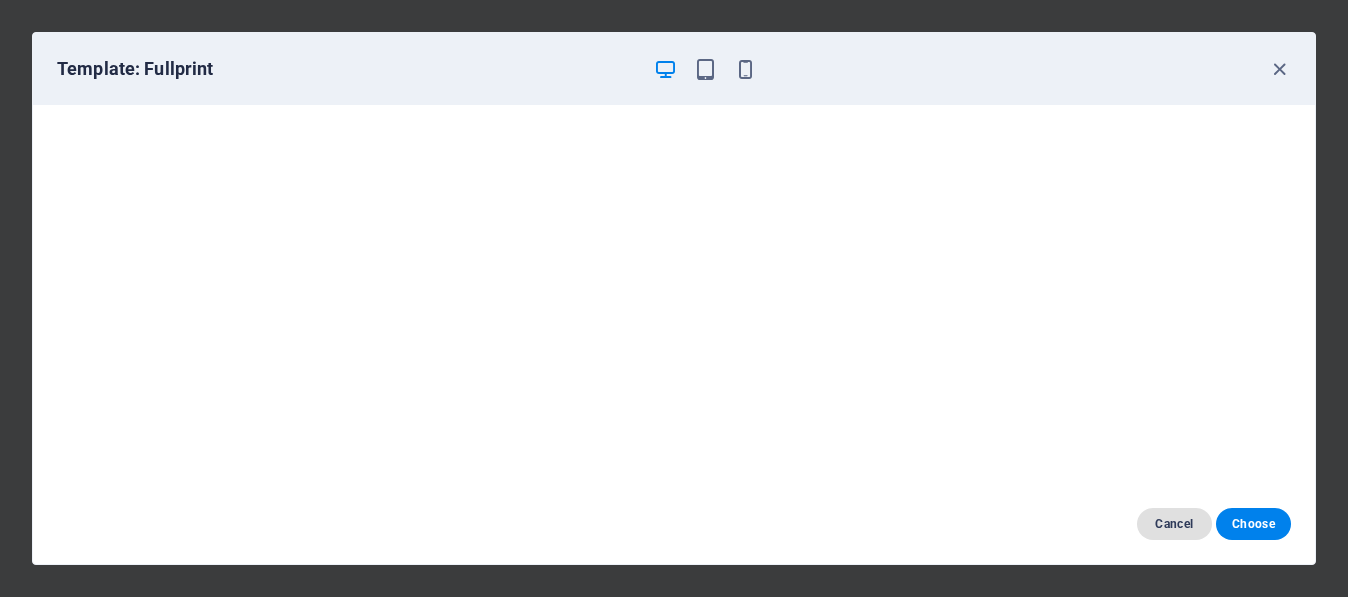 click on "Cancel" at bounding box center (1174, 524) 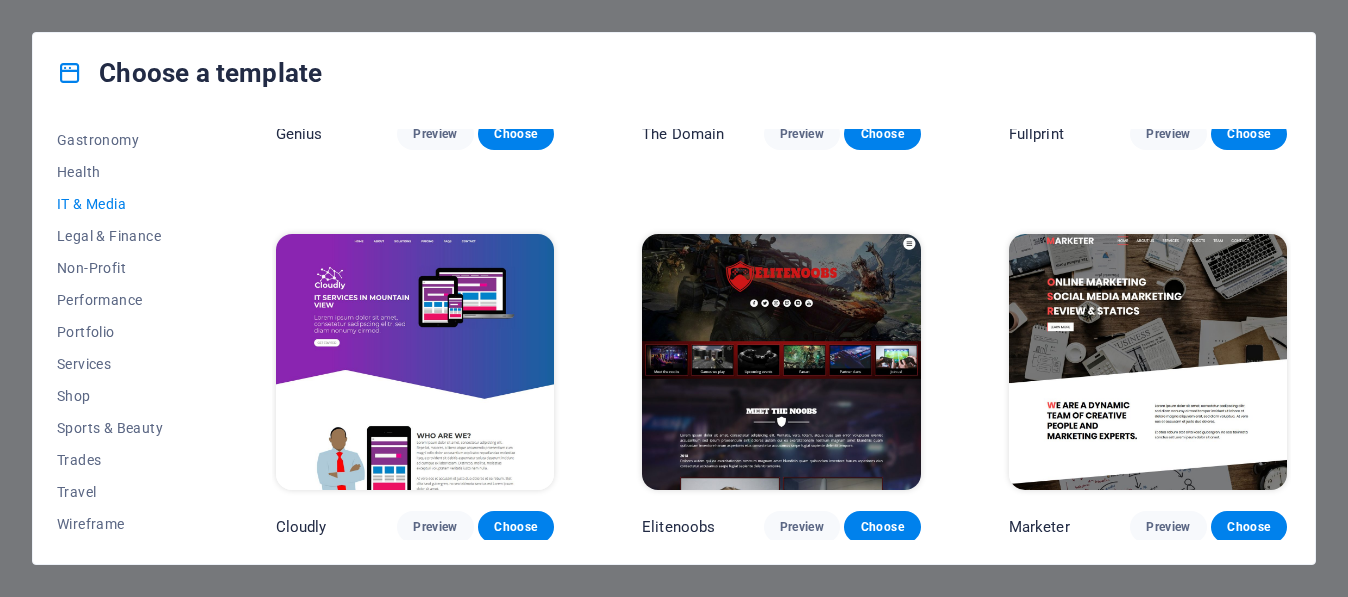 scroll, scrollTop: 1084, scrollLeft: 0, axis: vertical 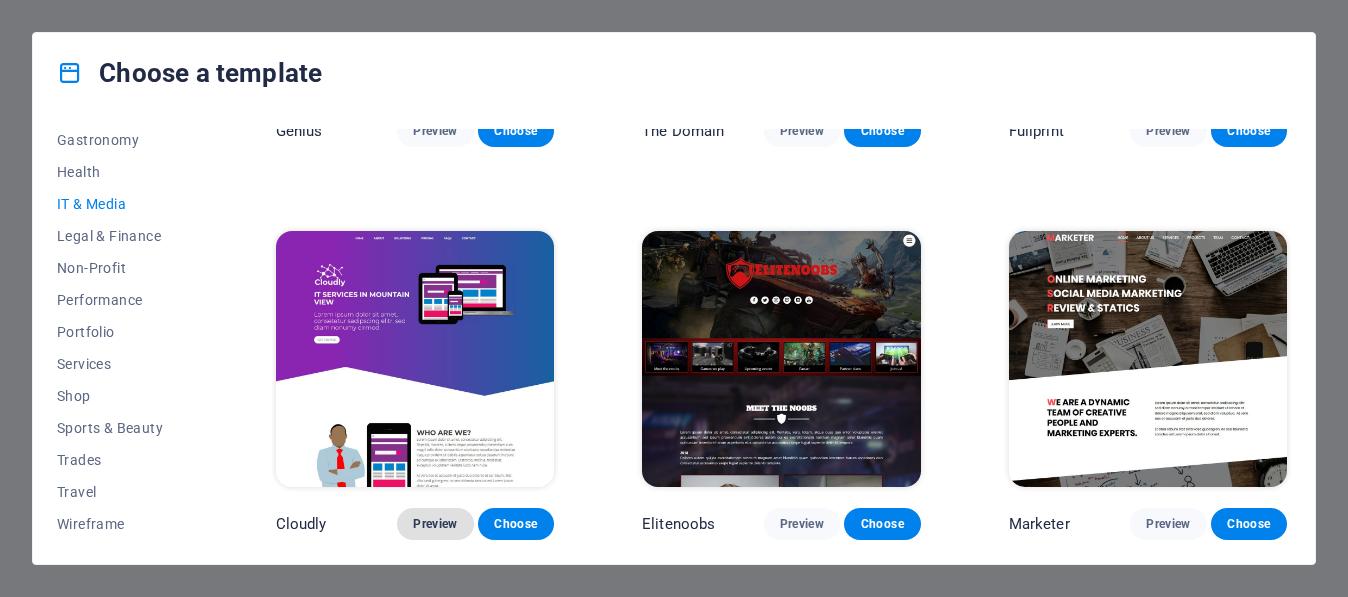 click on "Preview" at bounding box center [435, 524] 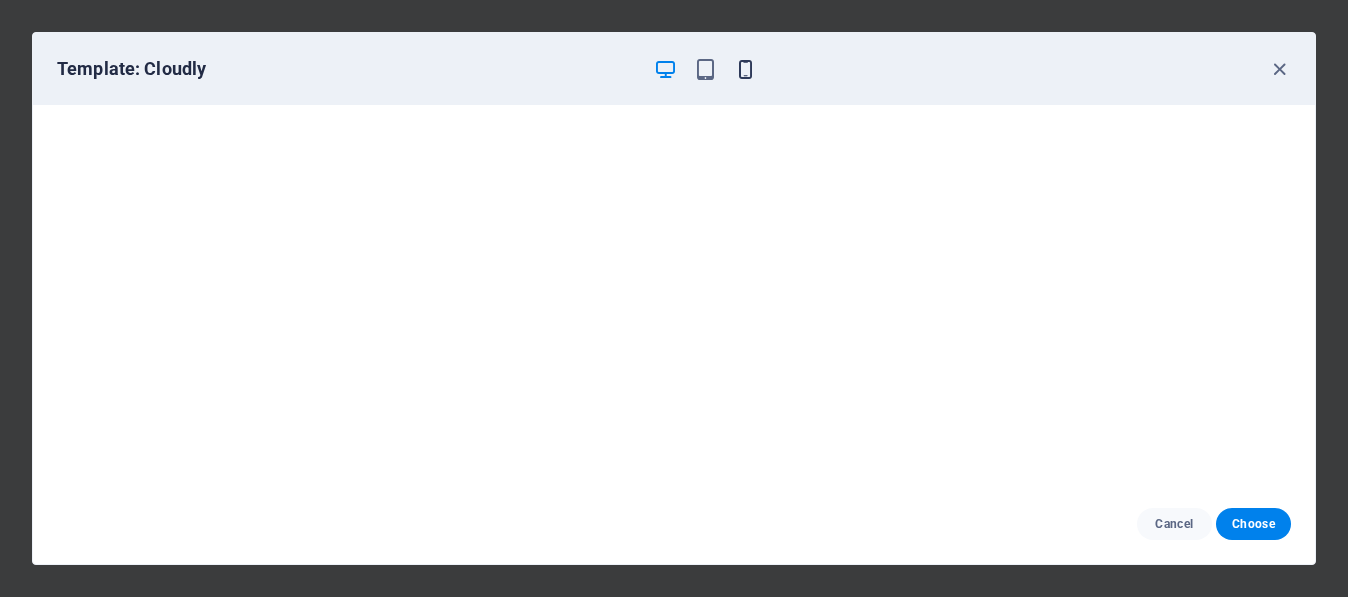click at bounding box center (745, 69) 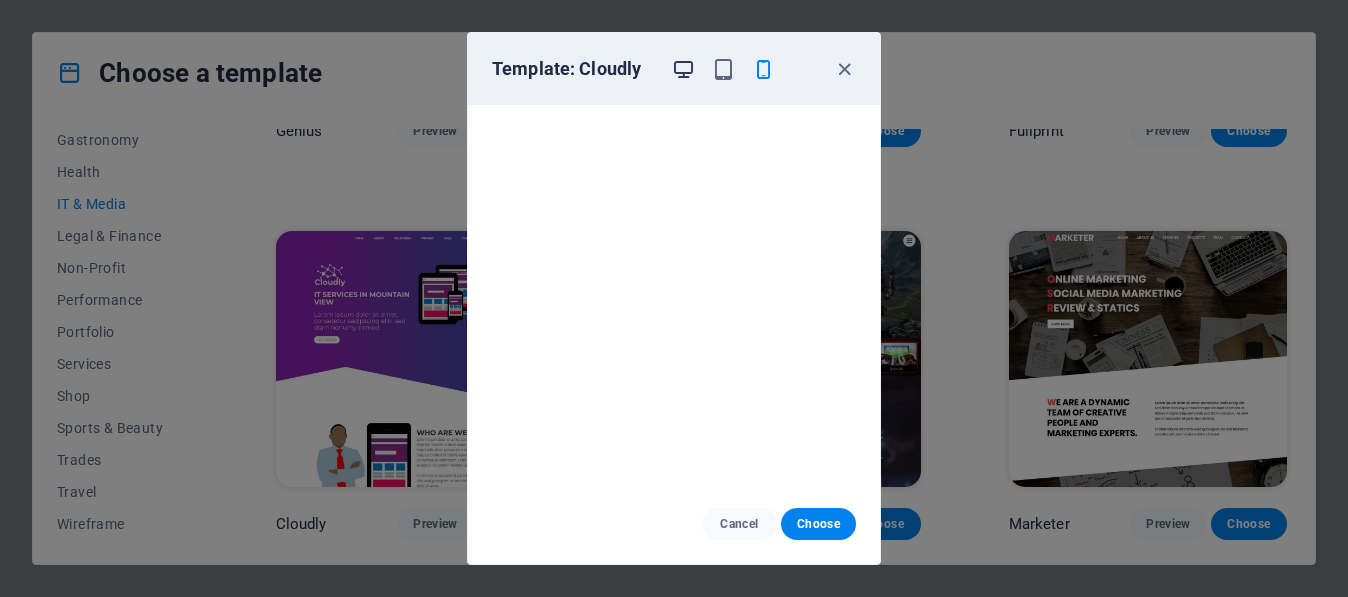click at bounding box center (683, 69) 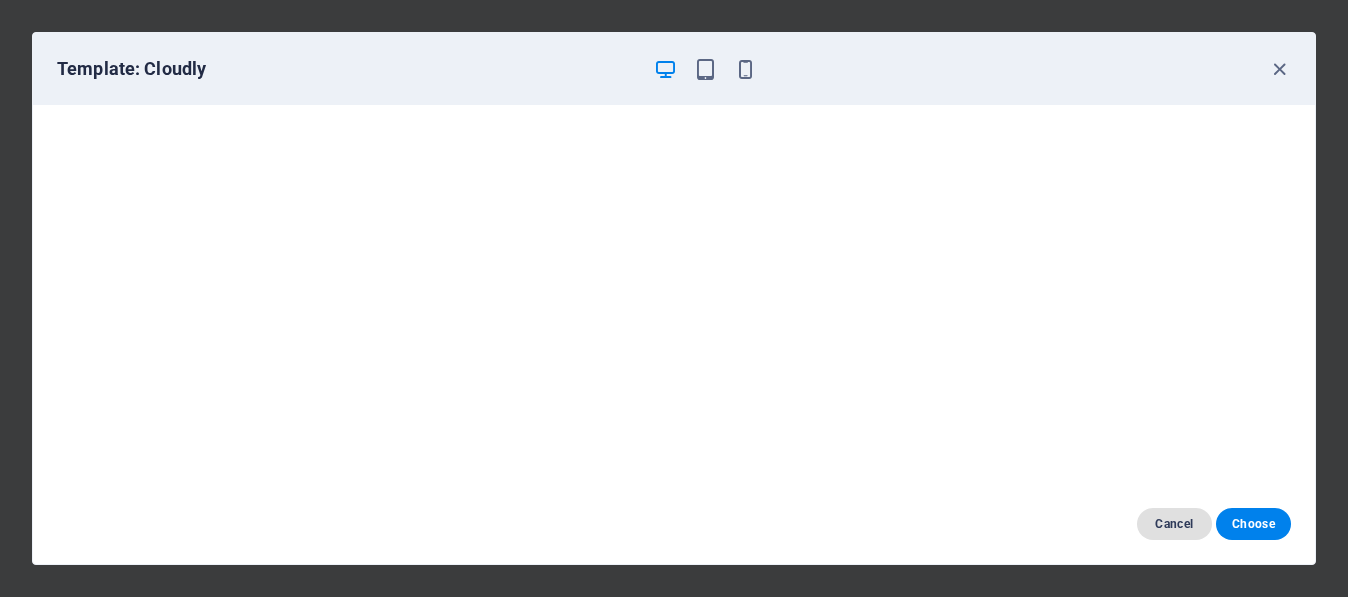 click on "Cancel" at bounding box center [1174, 524] 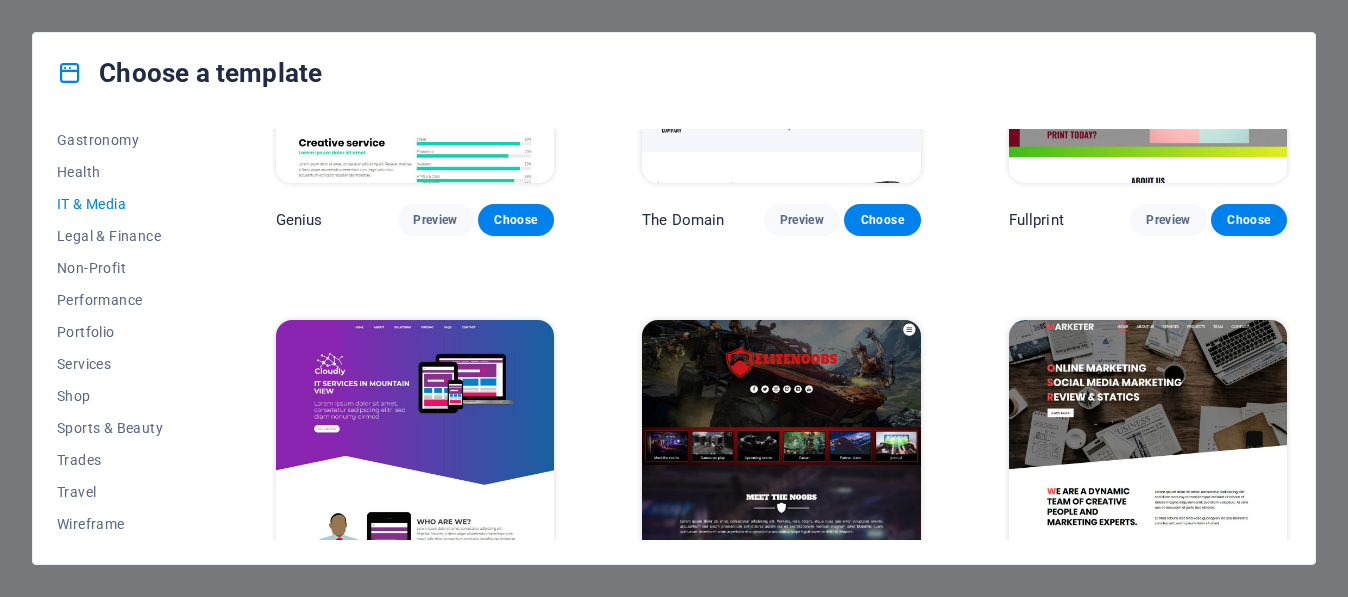 scroll, scrollTop: 724, scrollLeft: 0, axis: vertical 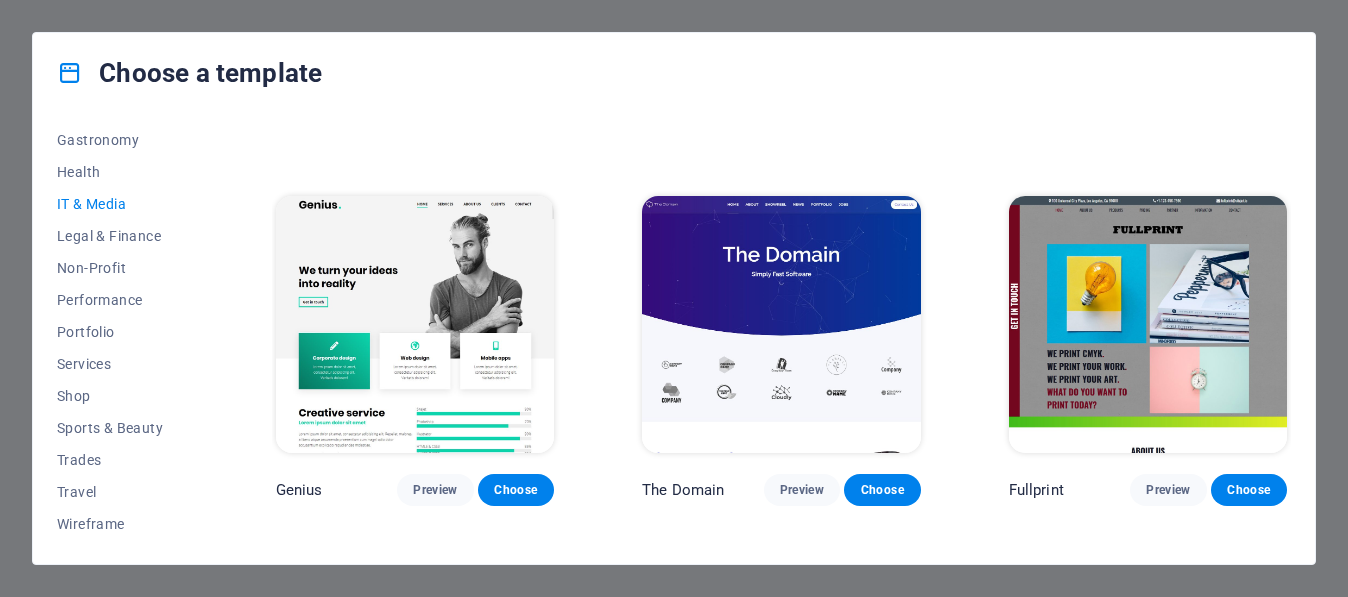 click at bounding box center (415, 324) 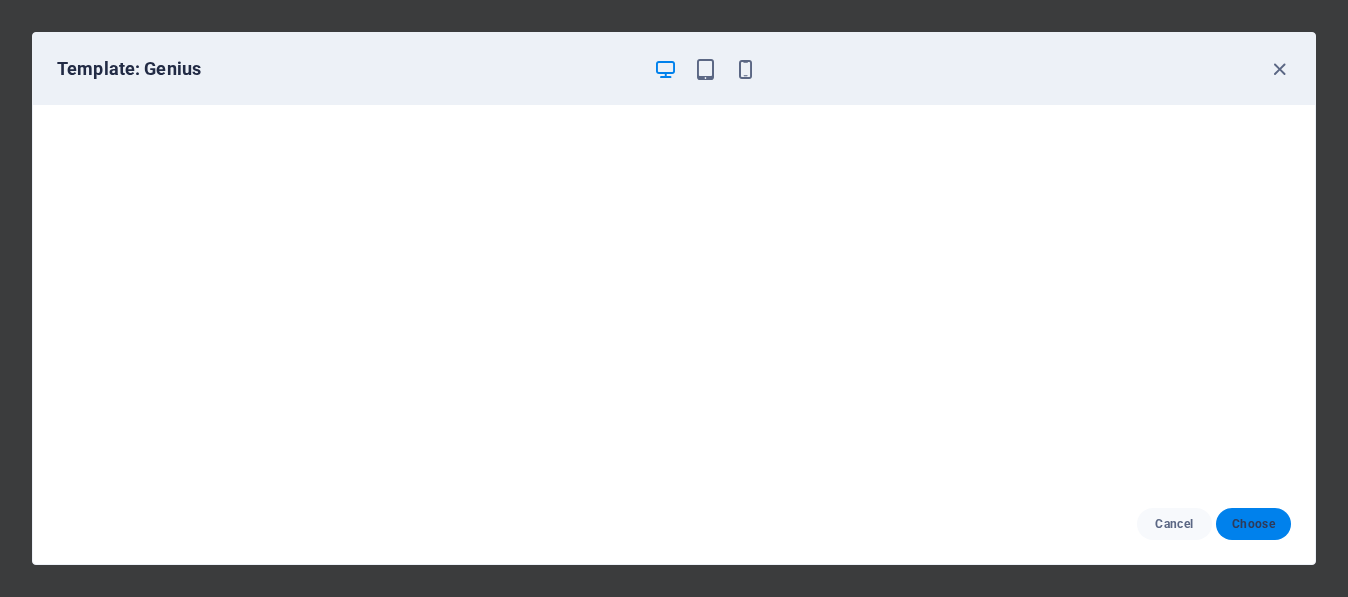 click on "Choose" at bounding box center [1253, 524] 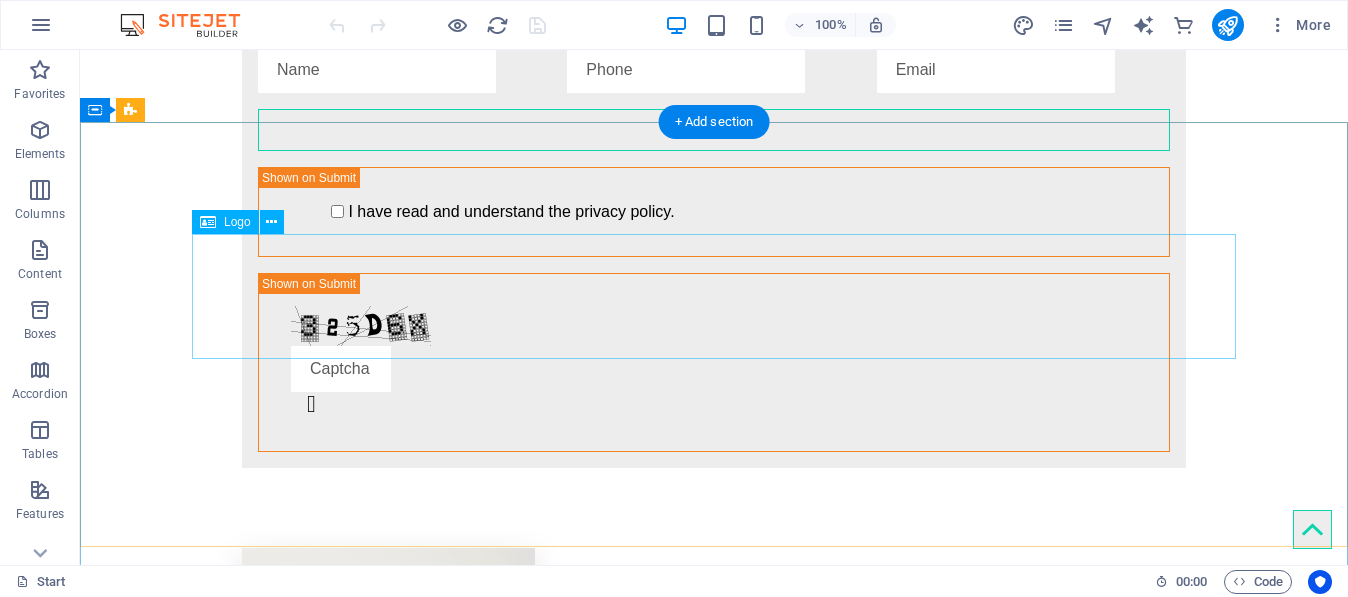 scroll, scrollTop: 4106, scrollLeft: 0, axis: vertical 